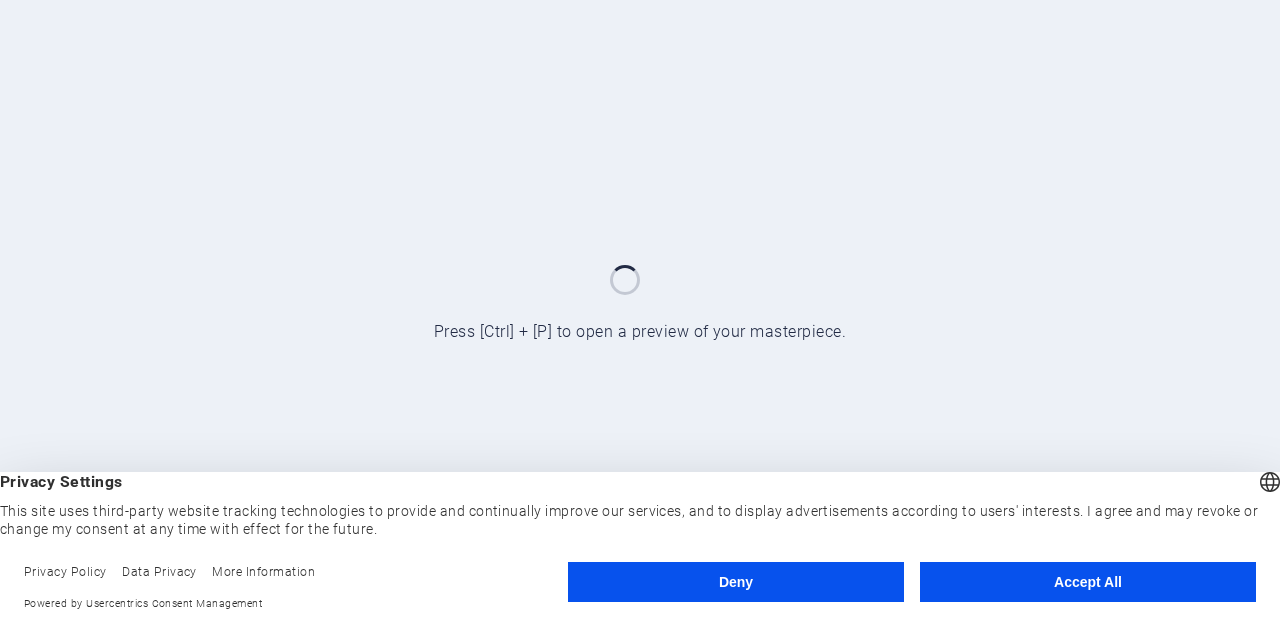 scroll, scrollTop: 0, scrollLeft: 0, axis: both 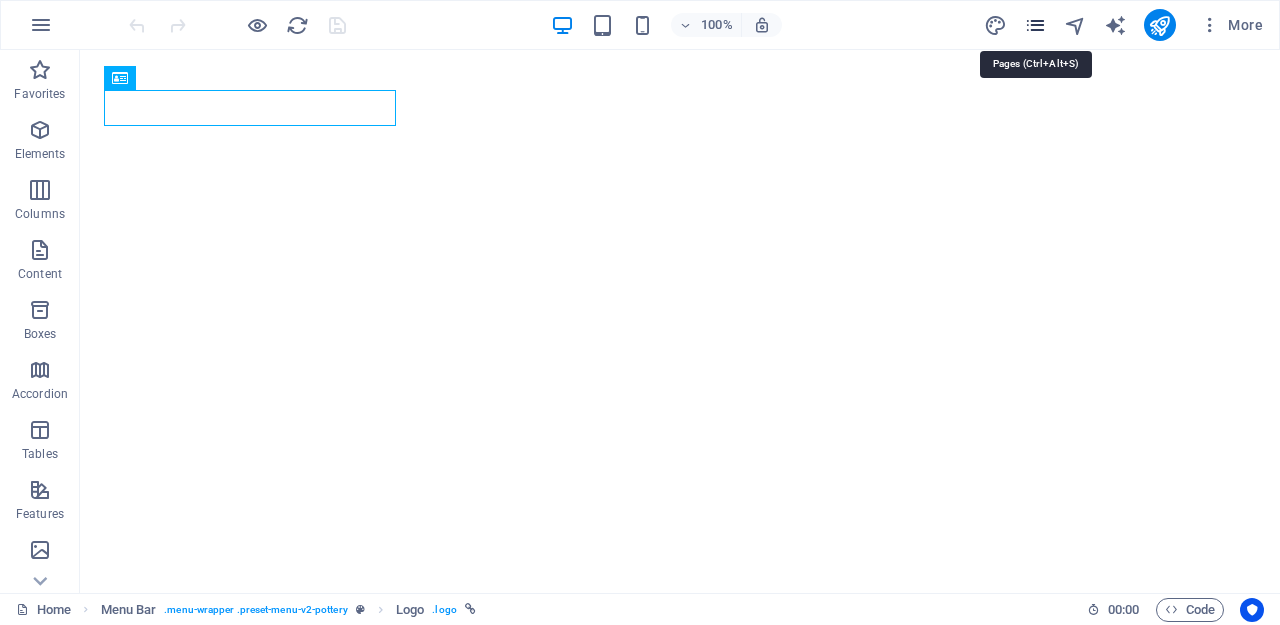 click at bounding box center [1035, 25] 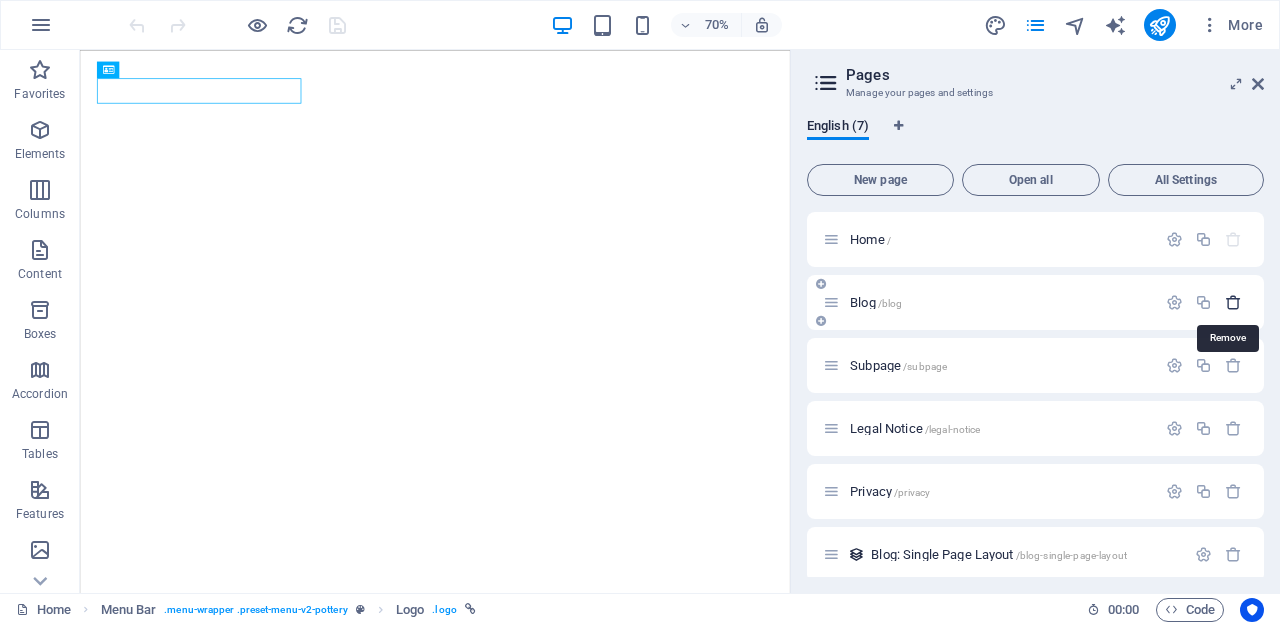 click at bounding box center [1233, 302] 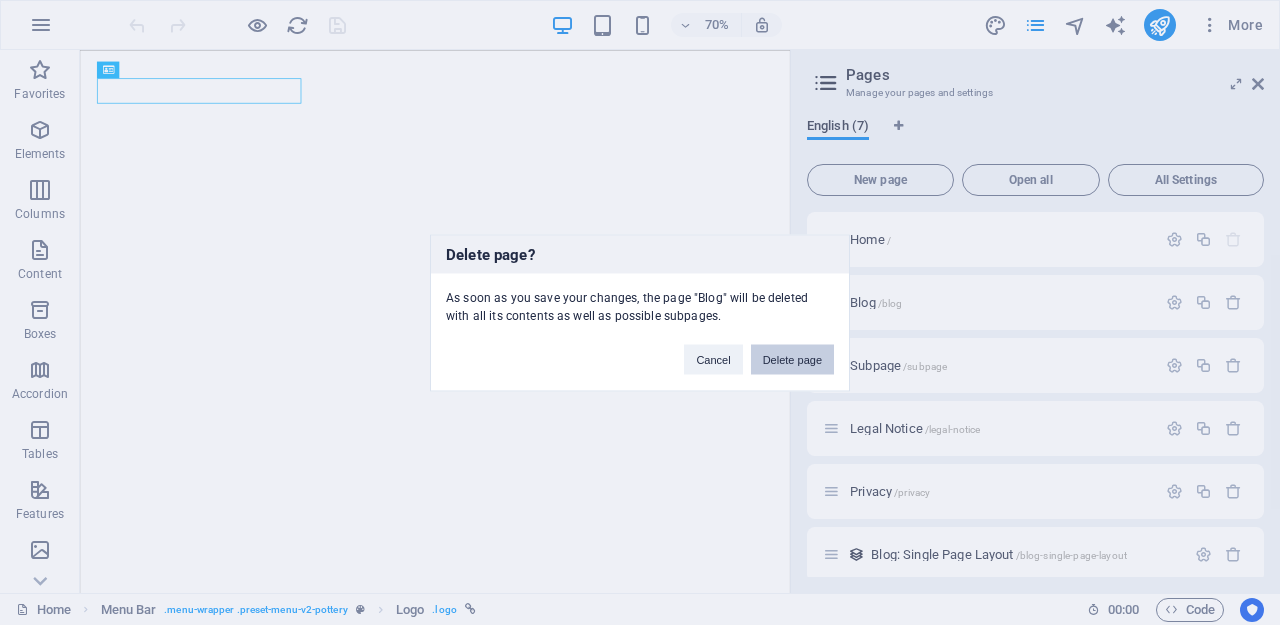 click on "Delete page" at bounding box center (792, 359) 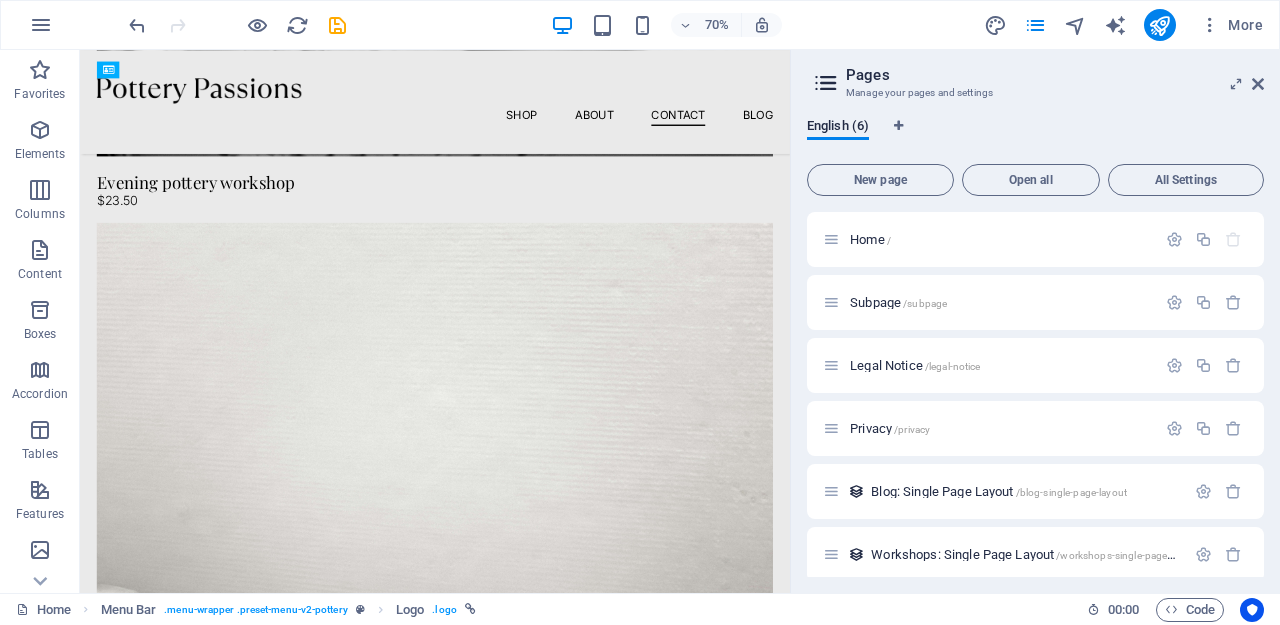 scroll, scrollTop: 5170, scrollLeft: 0, axis: vertical 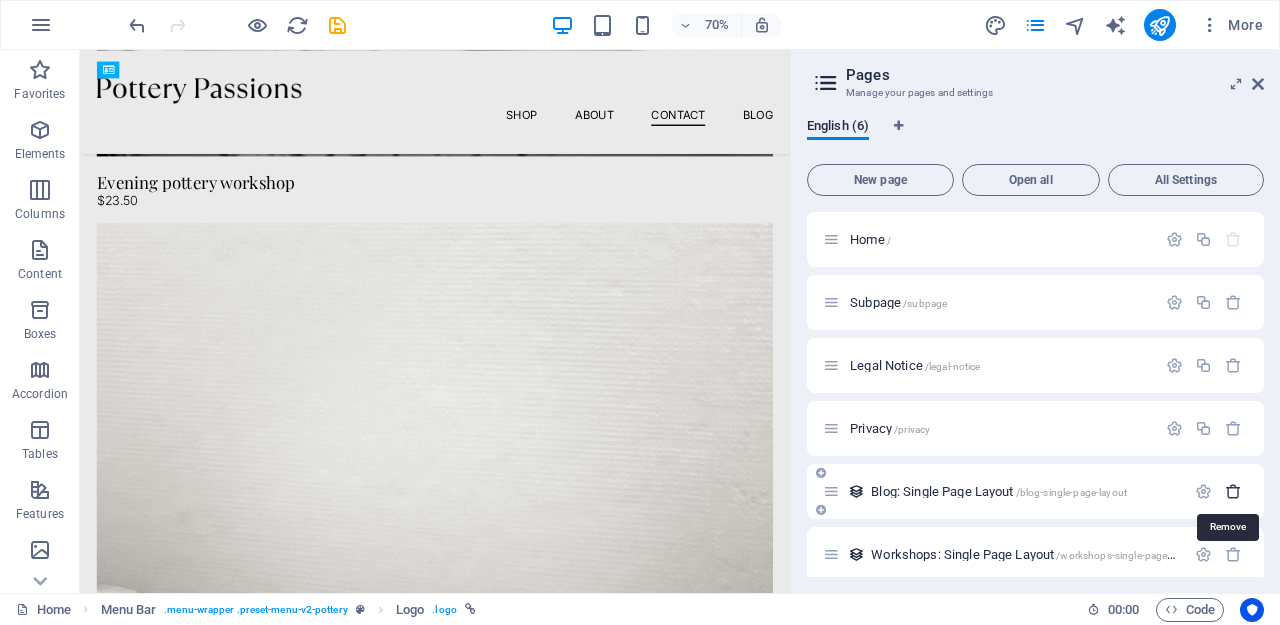 click at bounding box center [1233, 491] 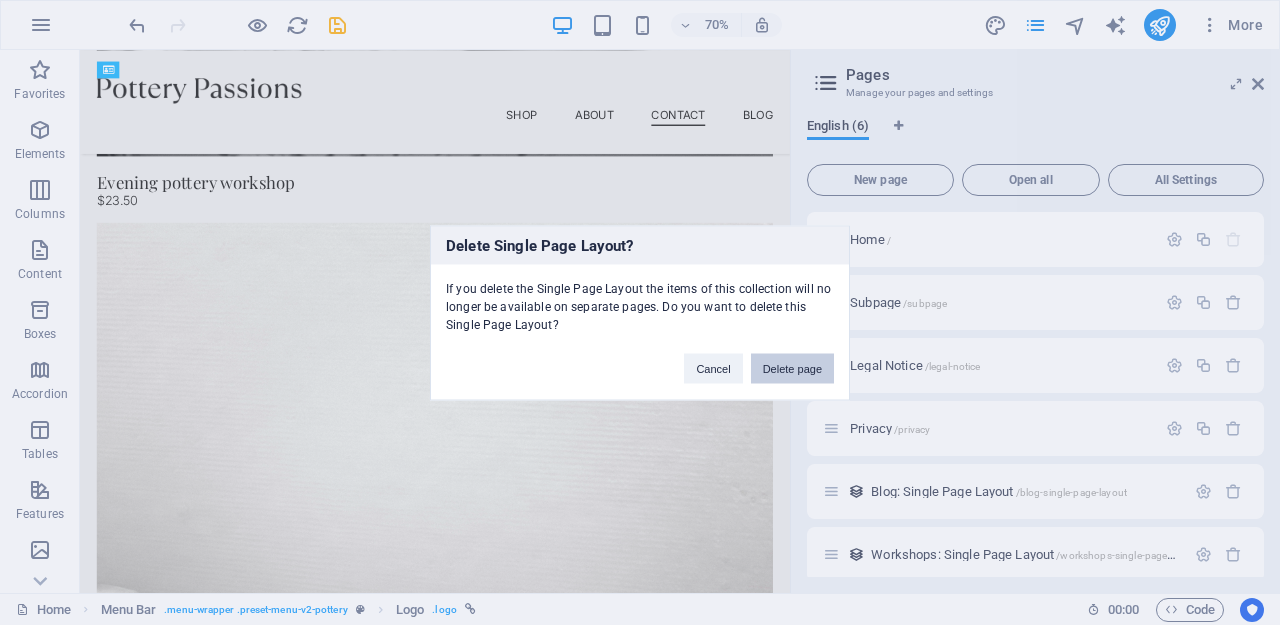 click on "Delete page" at bounding box center (792, 368) 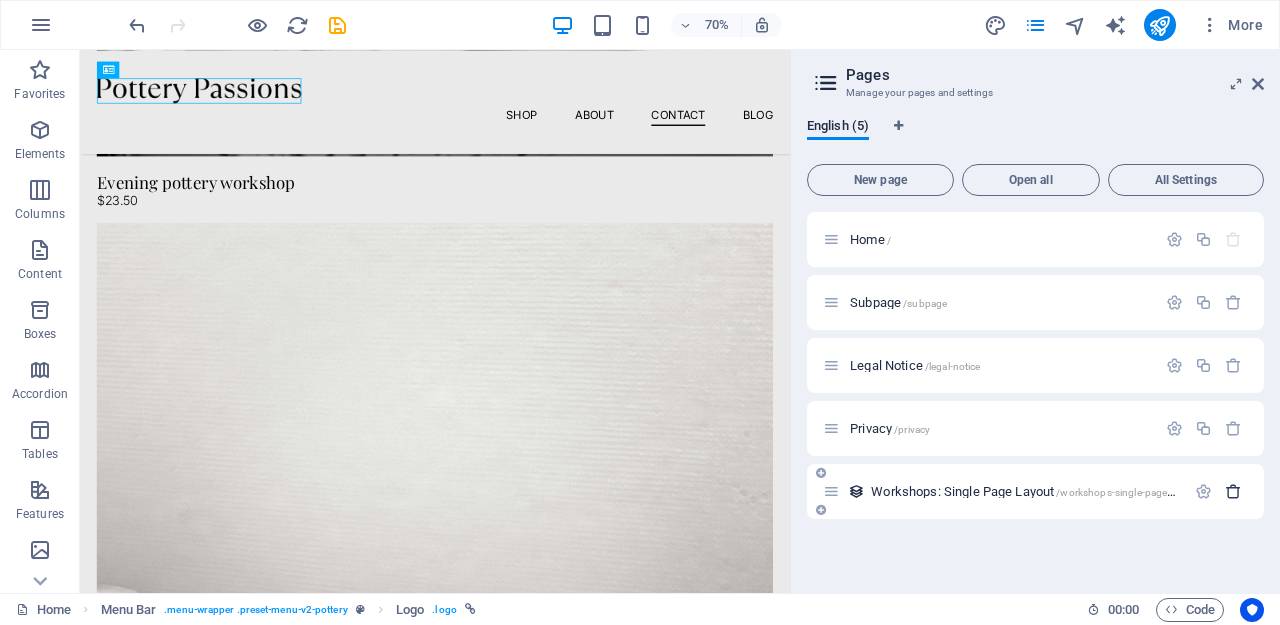 click at bounding box center [1233, 491] 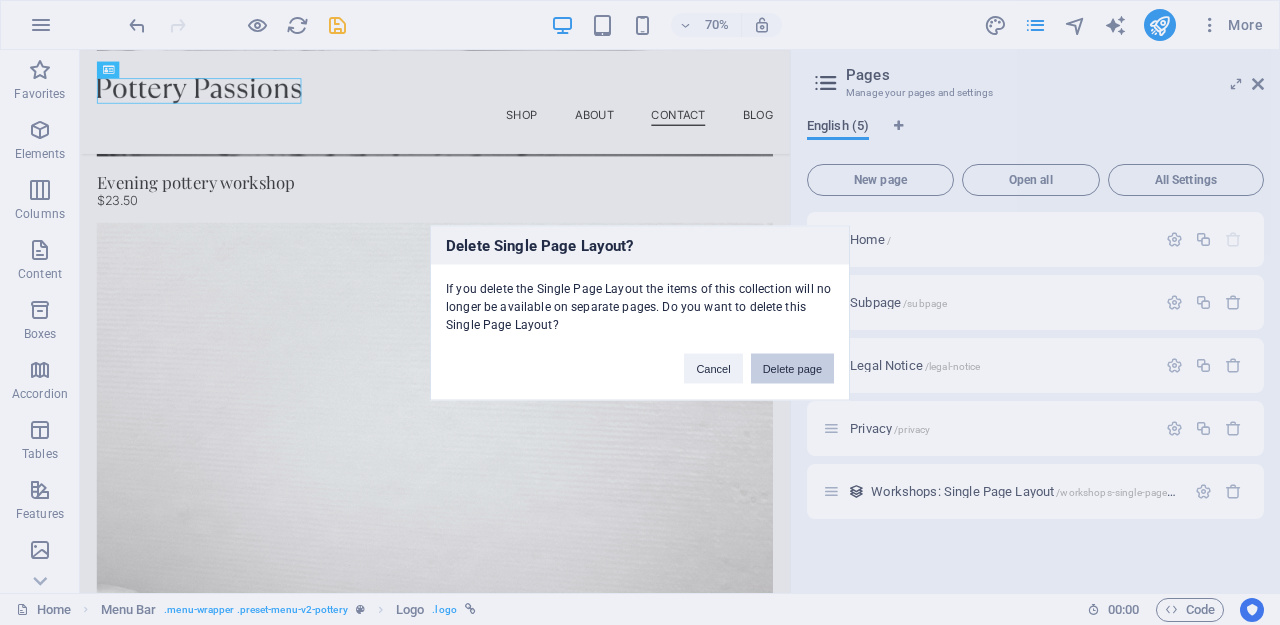 click on "Delete page" at bounding box center (792, 368) 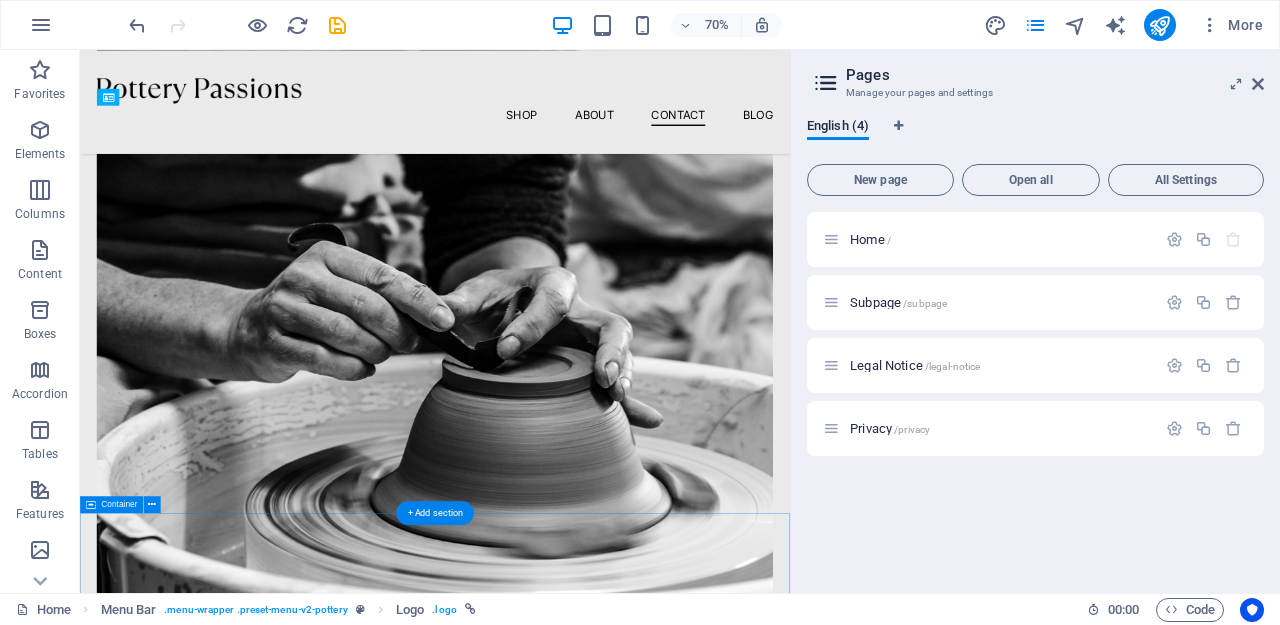 scroll, scrollTop: 4170, scrollLeft: 0, axis: vertical 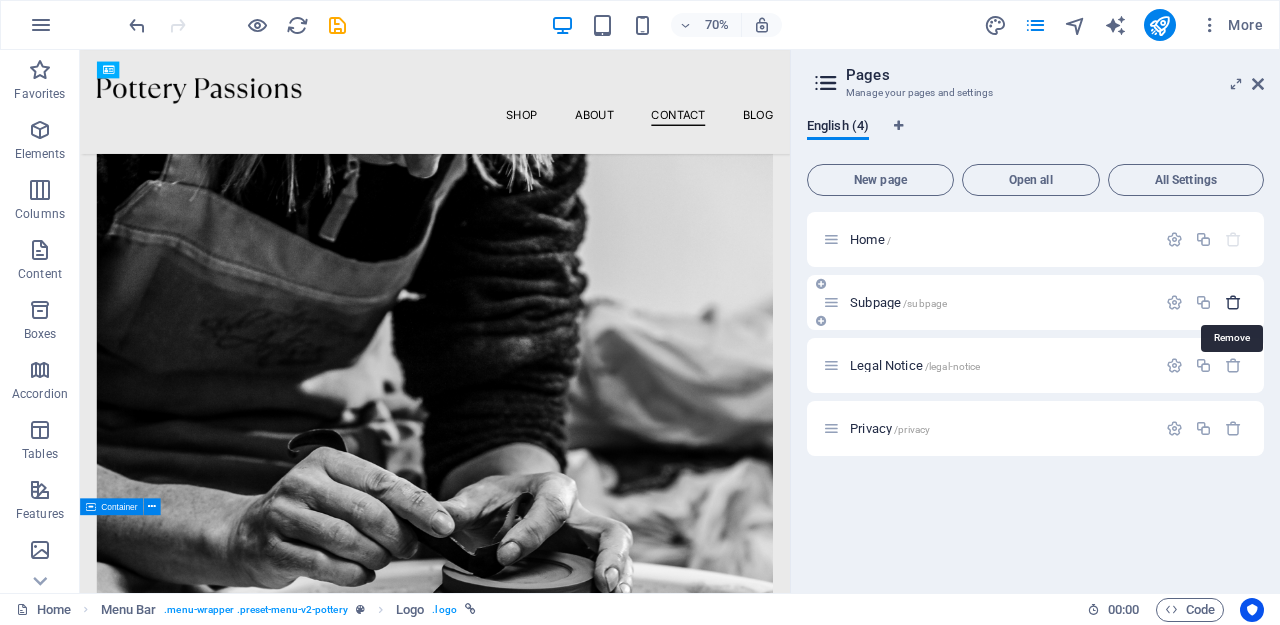 click at bounding box center [1233, 302] 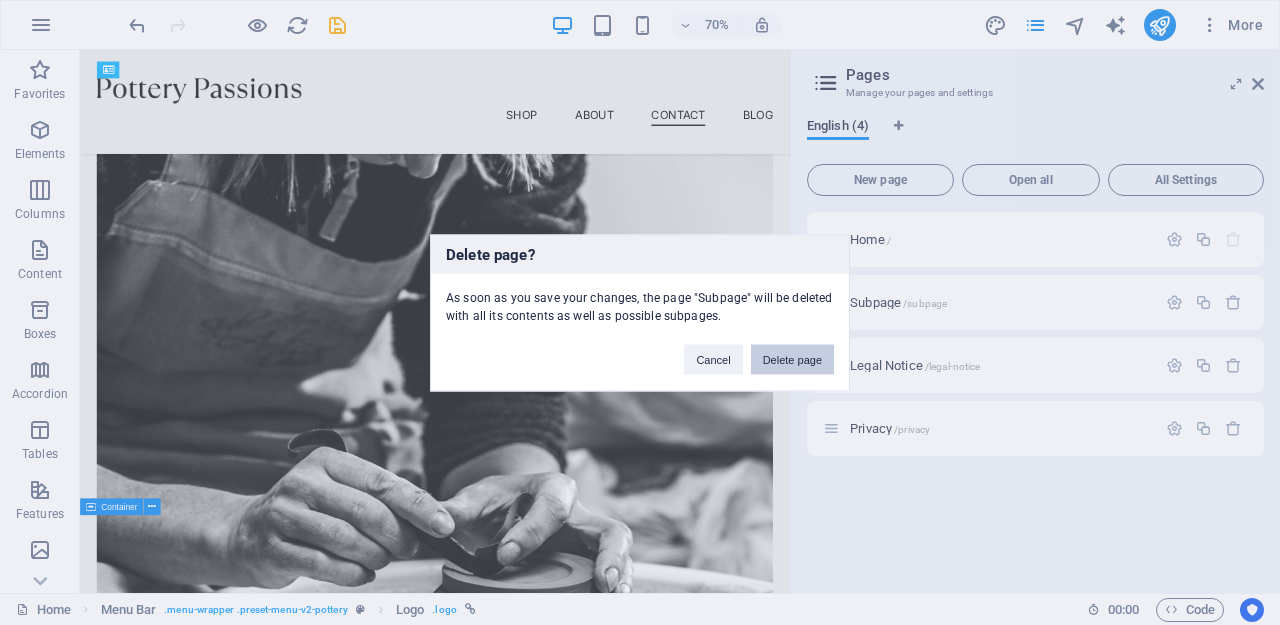 click on "Delete page" at bounding box center [792, 359] 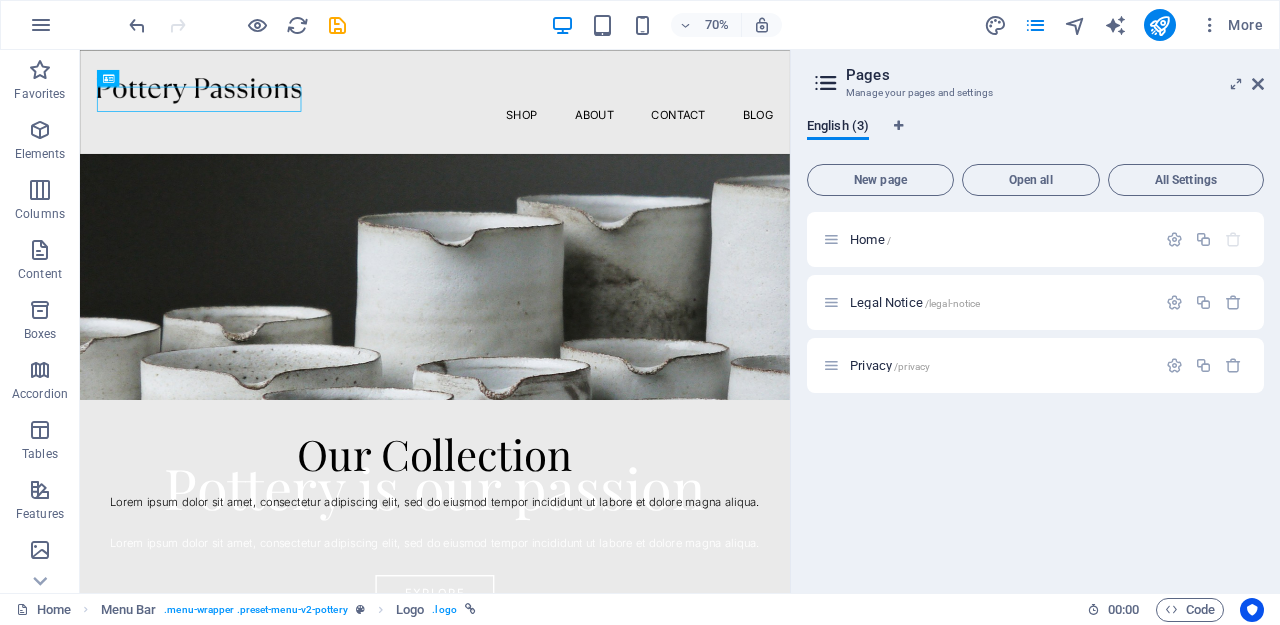 scroll, scrollTop: 218, scrollLeft: 0, axis: vertical 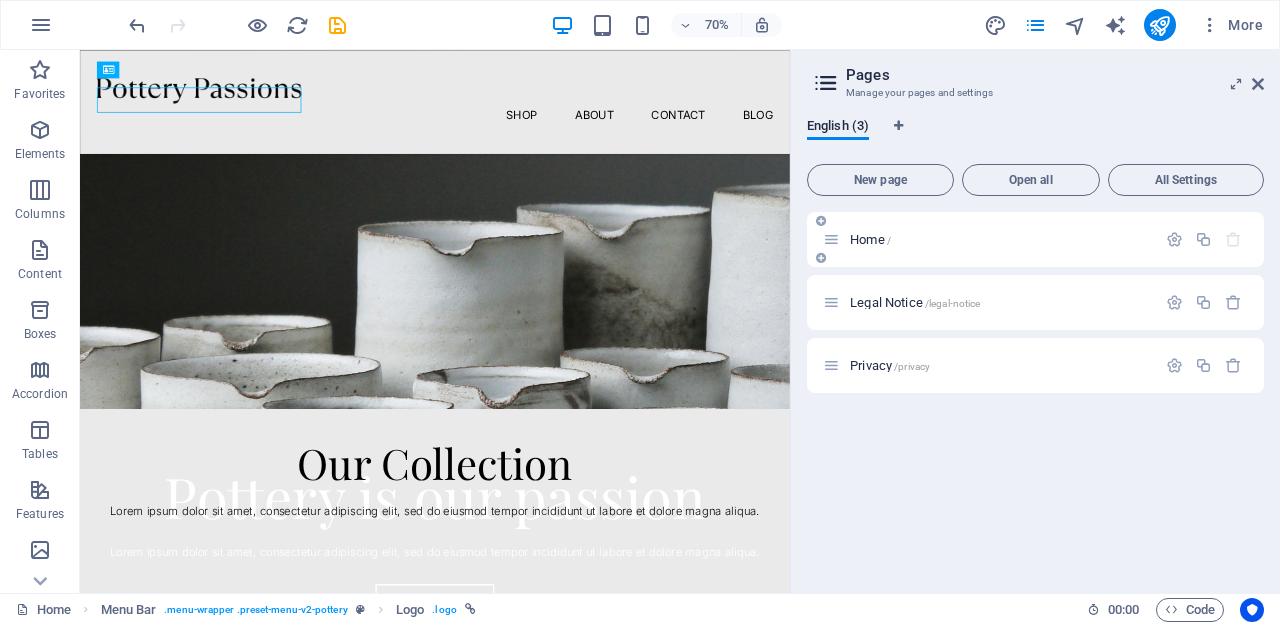 click at bounding box center (831, 239) 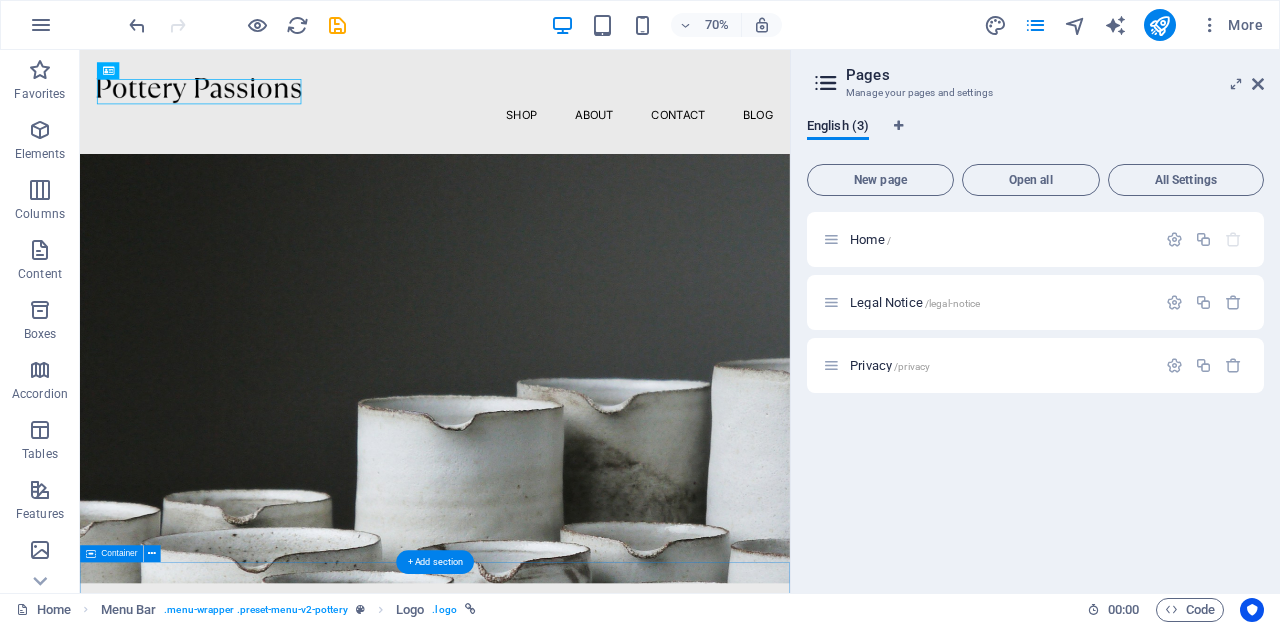 scroll, scrollTop: 0, scrollLeft: 0, axis: both 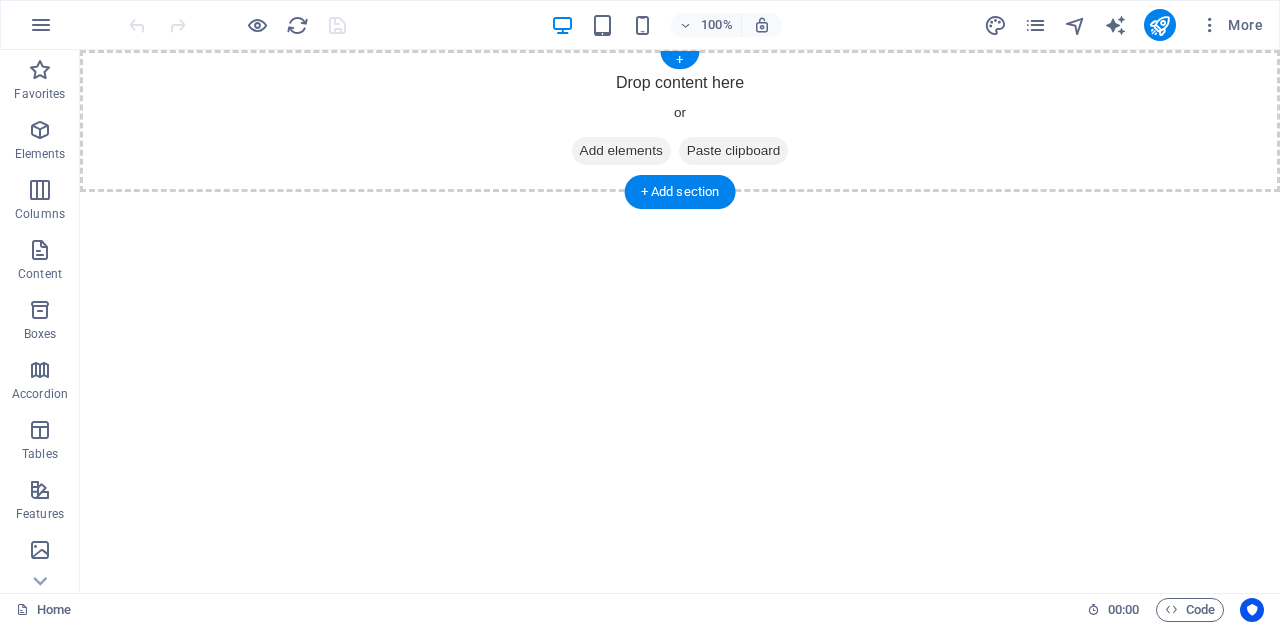 click on "Add elements" at bounding box center [621, 151] 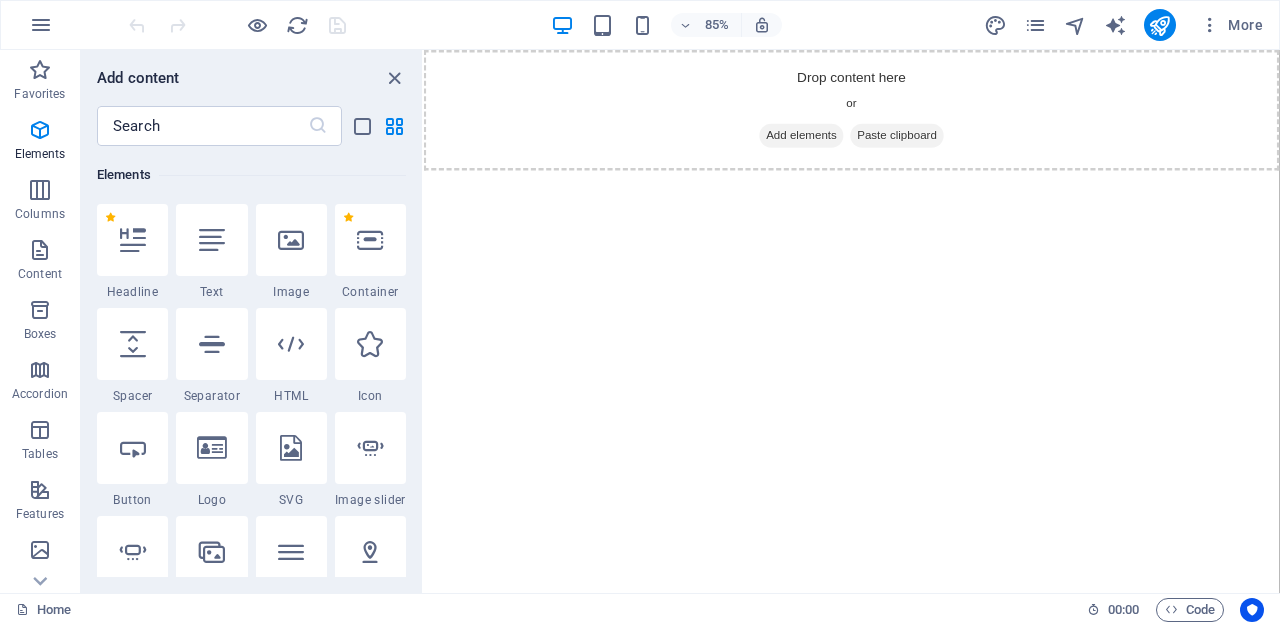 scroll, scrollTop: 232, scrollLeft: 0, axis: vertical 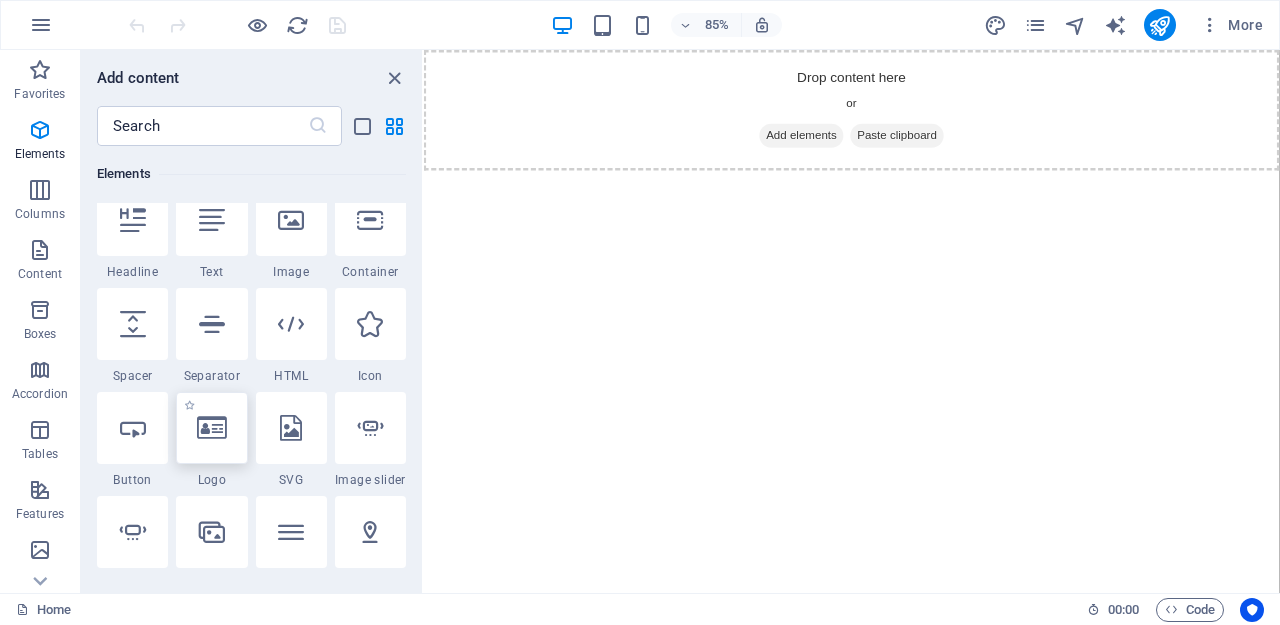 click at bounding box center [212, 428] 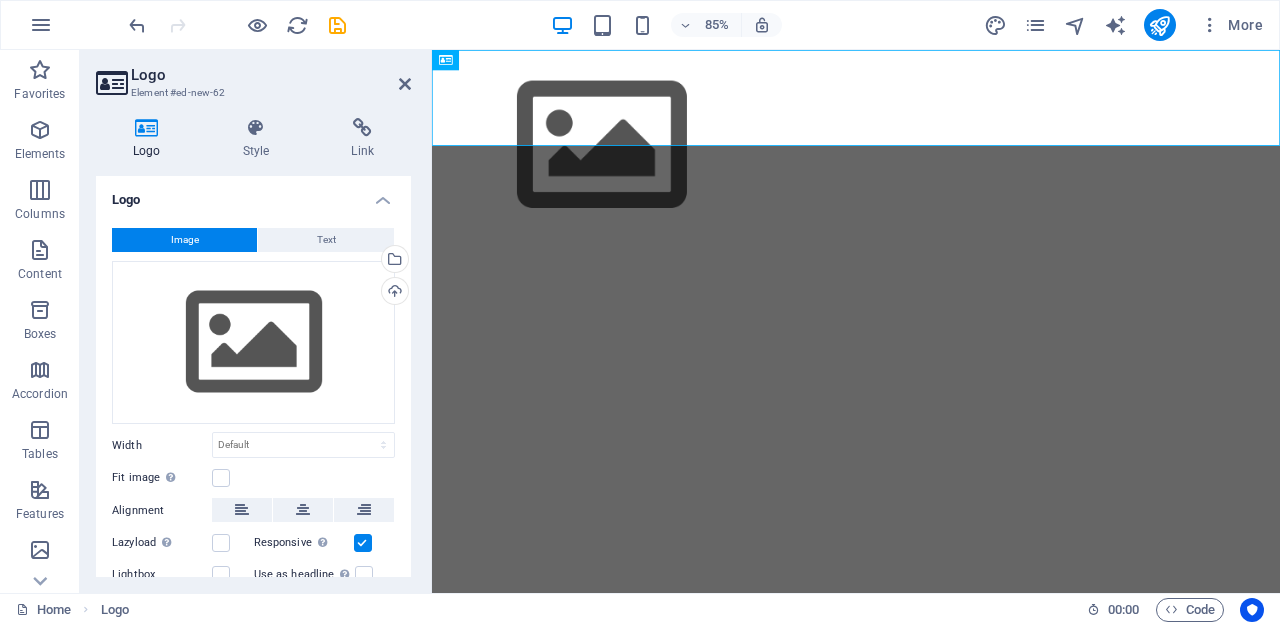 click on "Image" at bounding box center [184, 240] 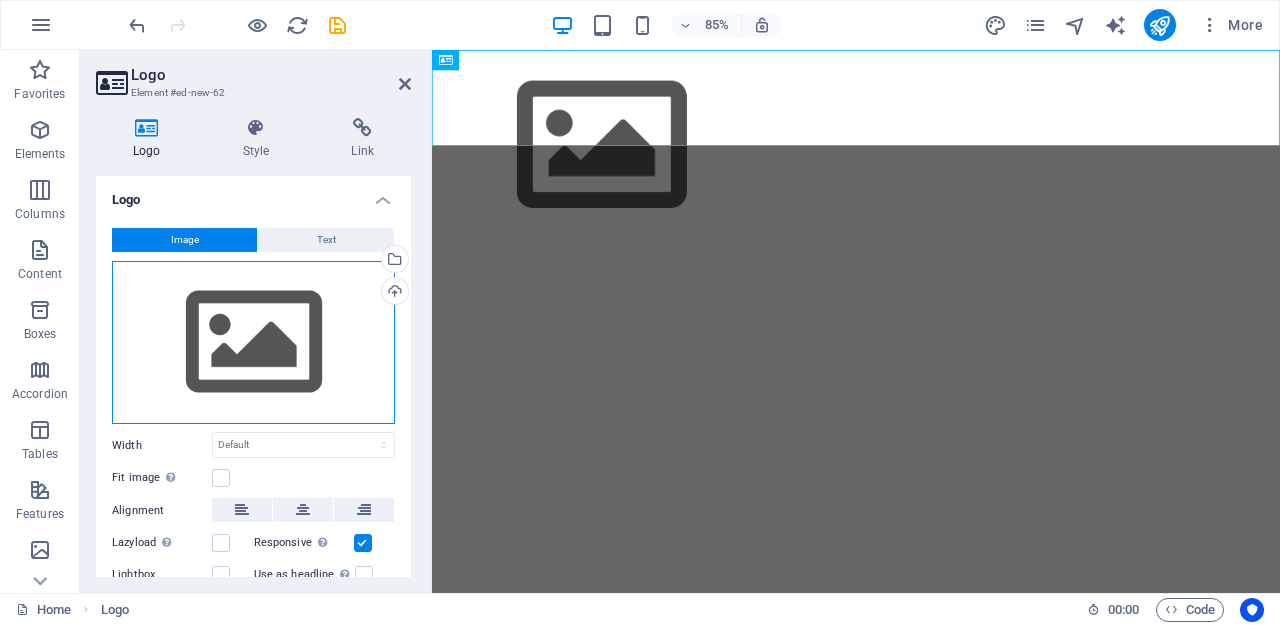 click on "Drag files here, click to choose files or select files from Files or our free stock photos & videos" at bounding box center [253, 343] 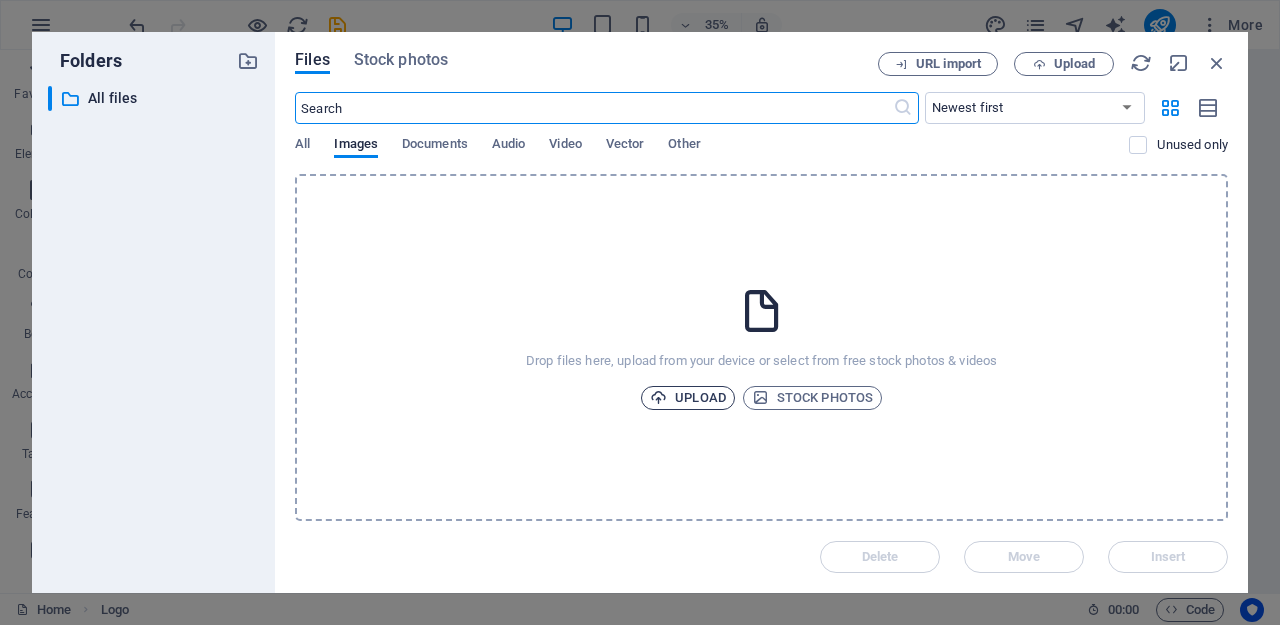 click on "Upload" at bounding box center (688, 398) 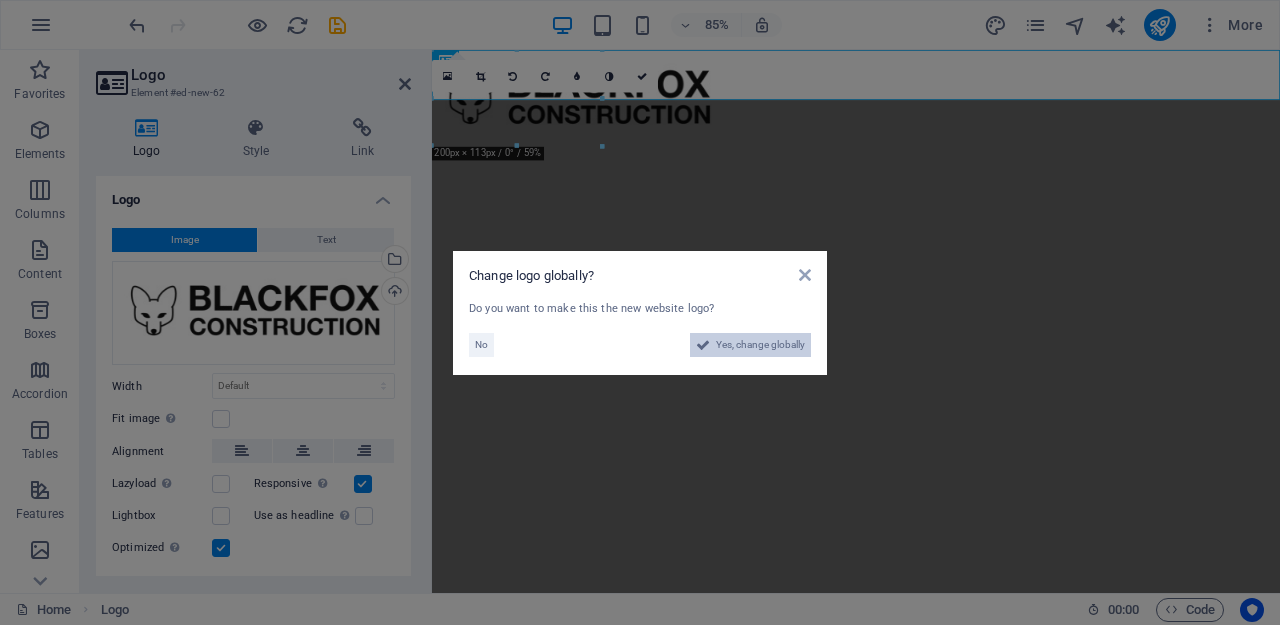click on "Yes, change globally" at bounding box center [760, 345] 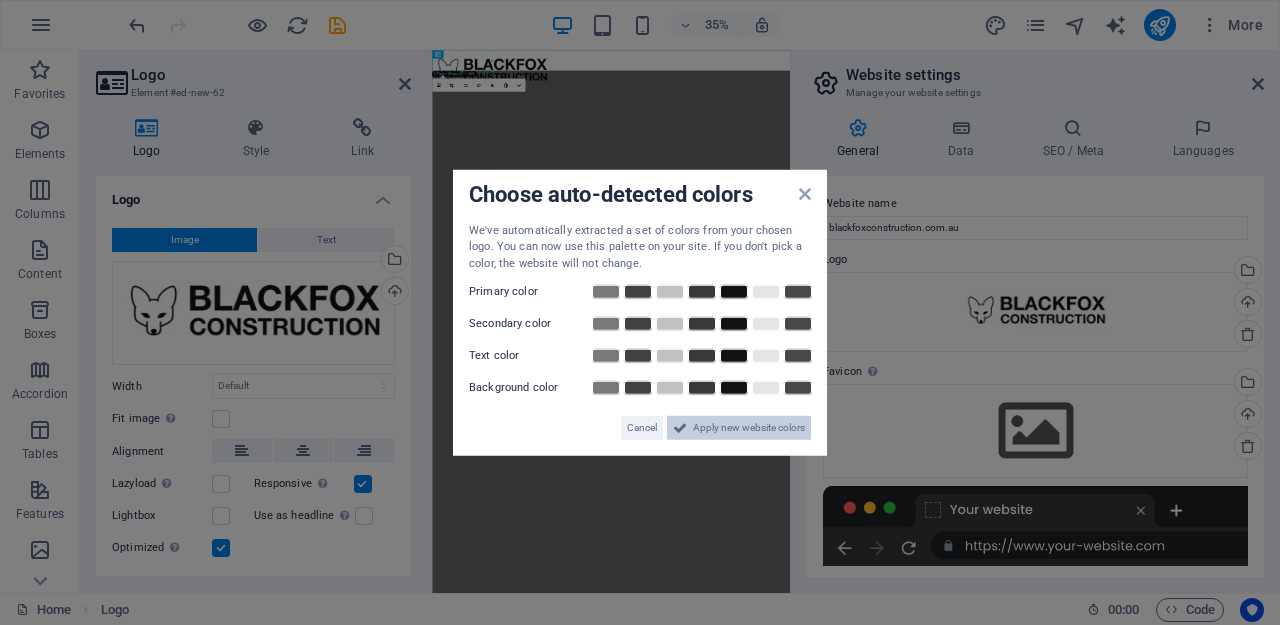 click on "Apply new website colors" at bounding box center [749, 428] 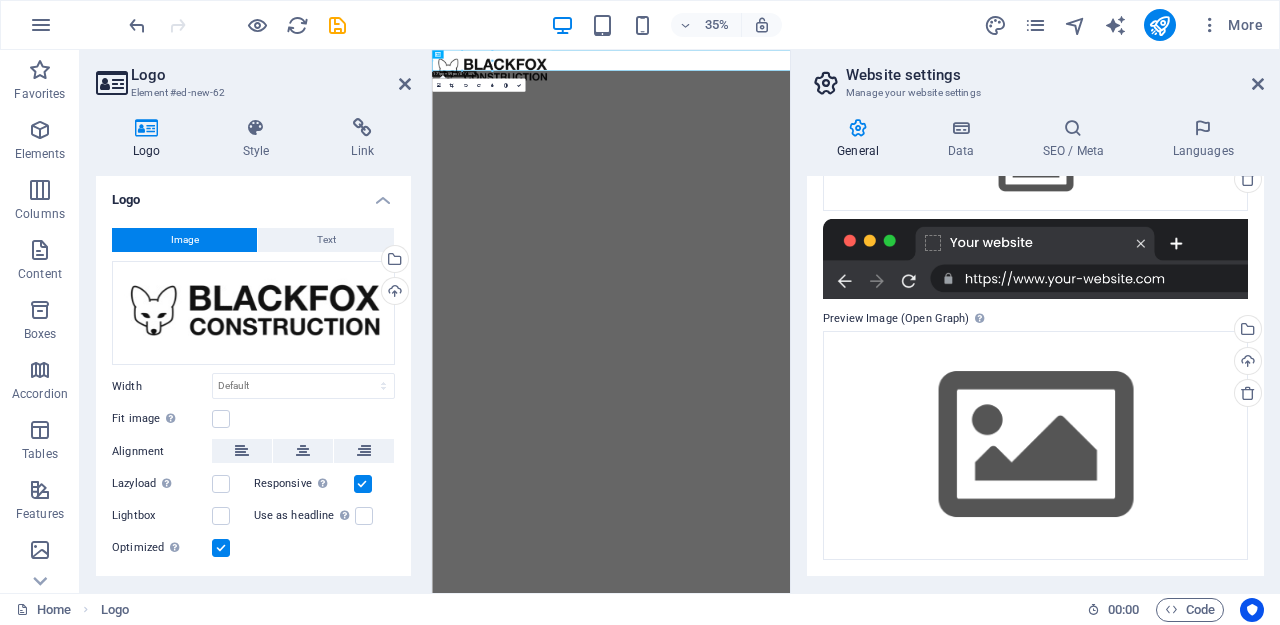 scroll, scrollTop: 266, scrollLeft: 0, axis: vertical 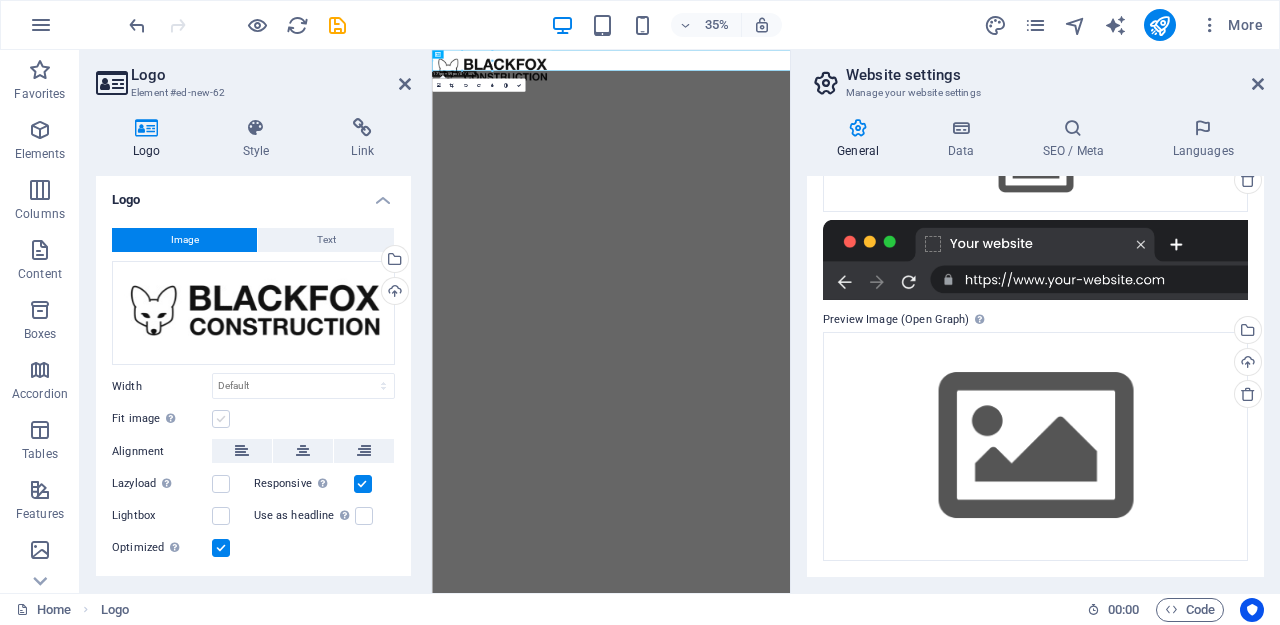 click at bounding box center (221, 419) 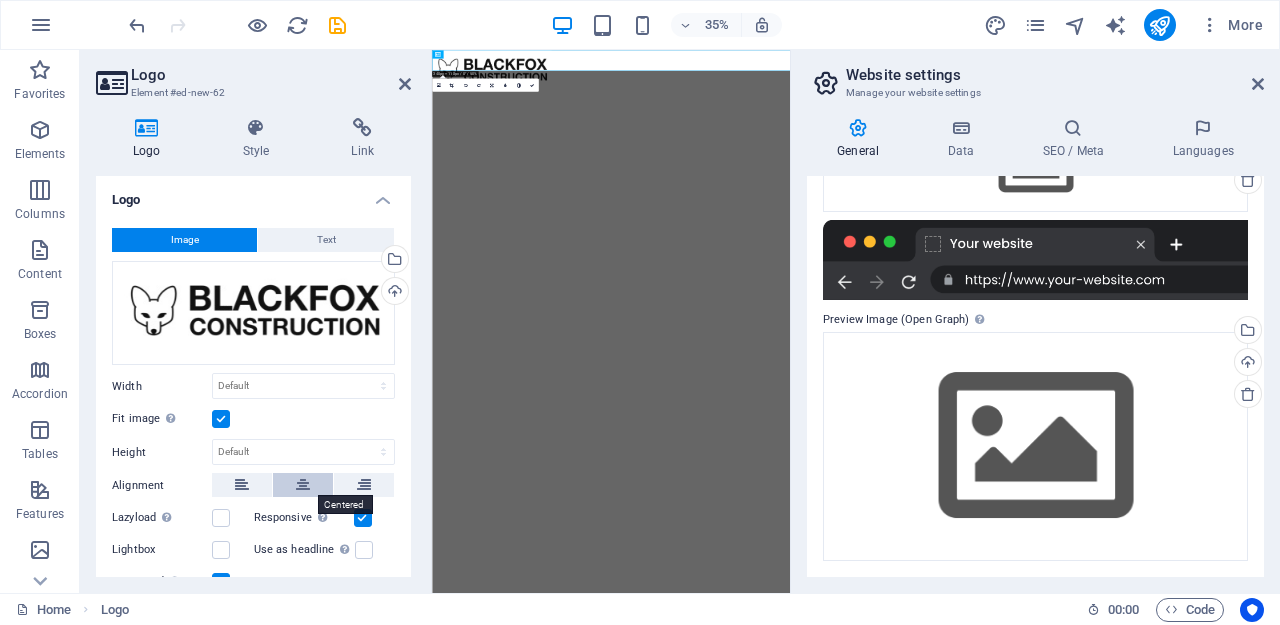 click at bounding box center (303, 485) 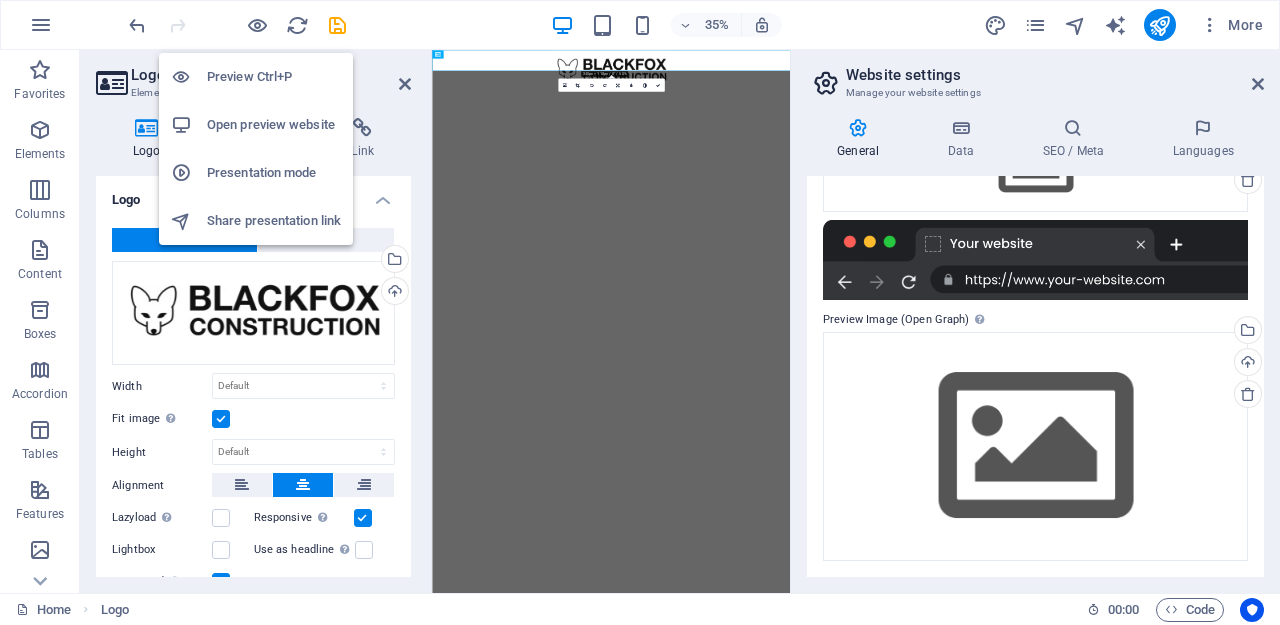 click on "Preview Ctrl+P" at bounding box center [274, 77] 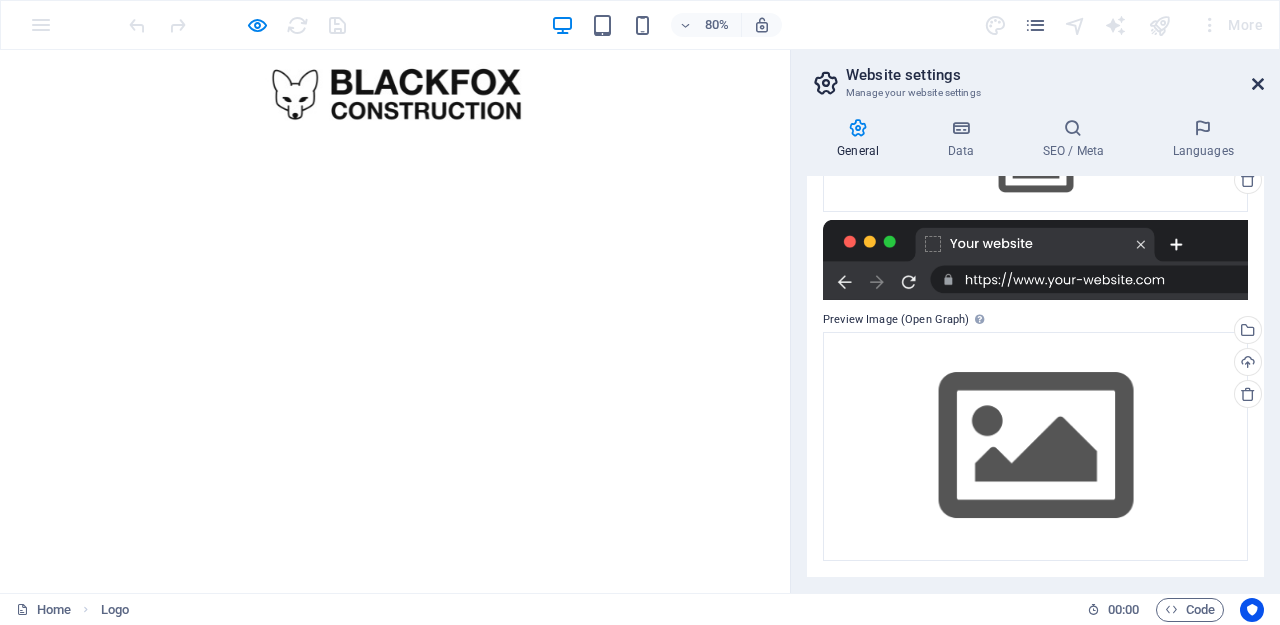 click at bounding box center [1258, 84] 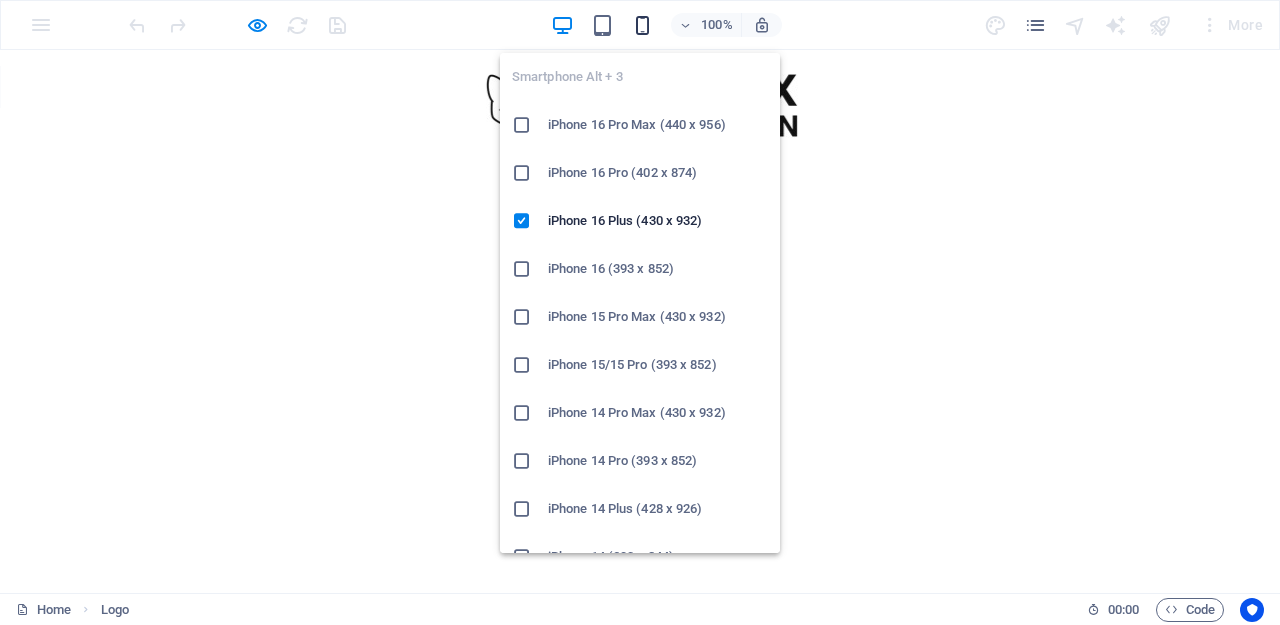 click at bounding box center (642, 25) 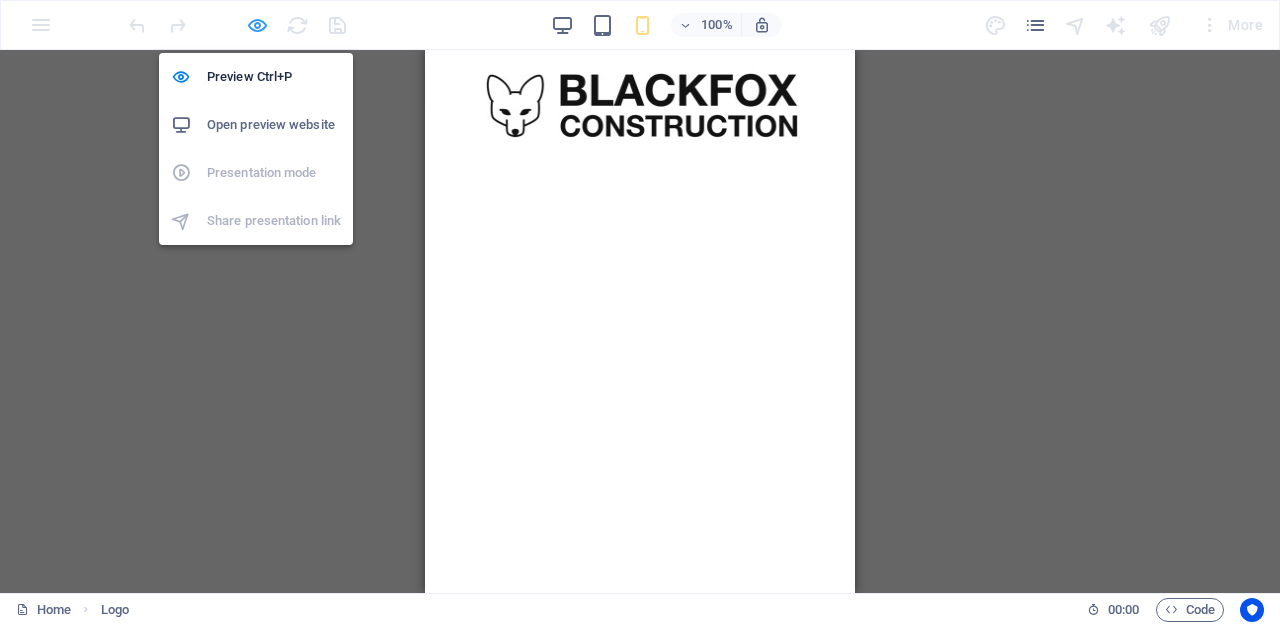 click at bounding box center [257, 25] 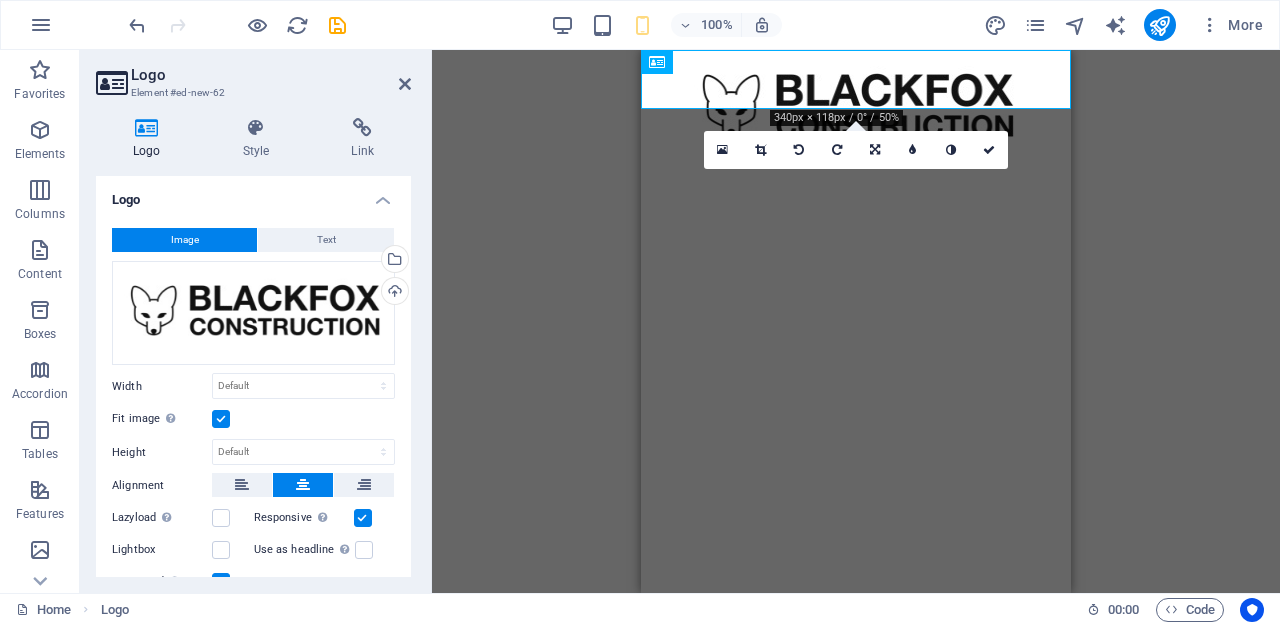 click on "Placeholder   Logo 180 170 160 150 140 130 120 110 100 90 80 70 60 50 40 30 20 10 0 -10 -20 -30 -40 -50 -60 -70 -80 -90 -100 -110 -120 -130 -140 -150 -160 -170 340px × 118px / 0° / 50% 16:10 16:9 4:3 1:1 1:2 0" at bounding box center [856, 321] 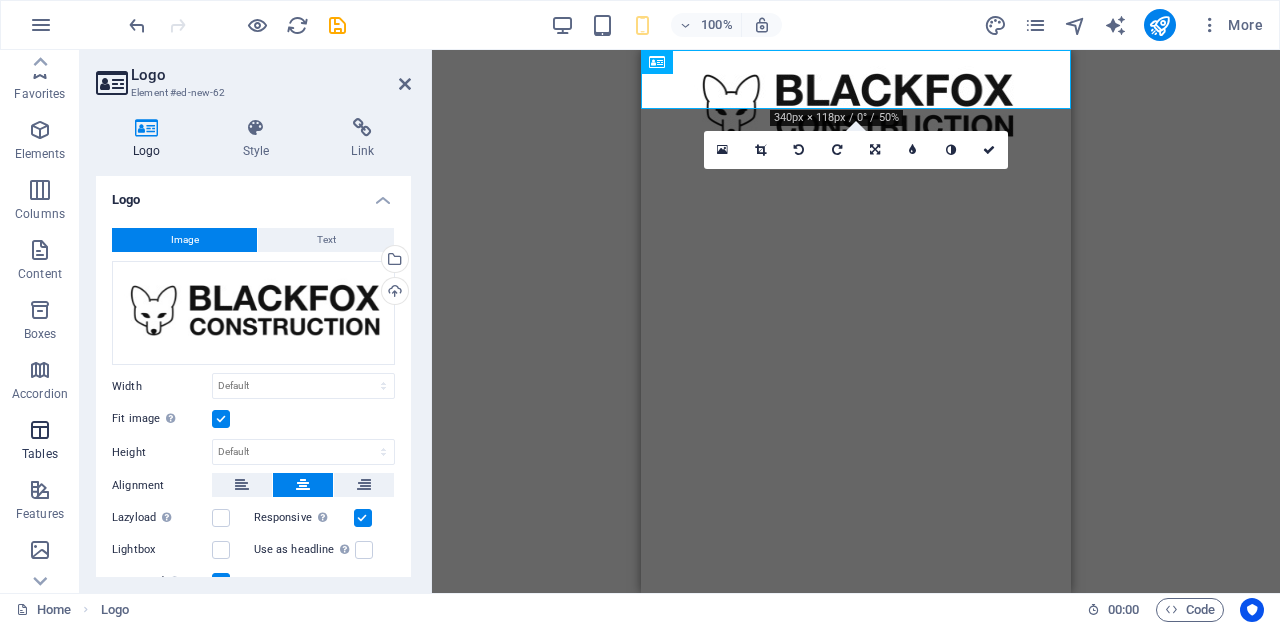 scroll, scrollTop: 0, scrollLeft: 0, axis: both 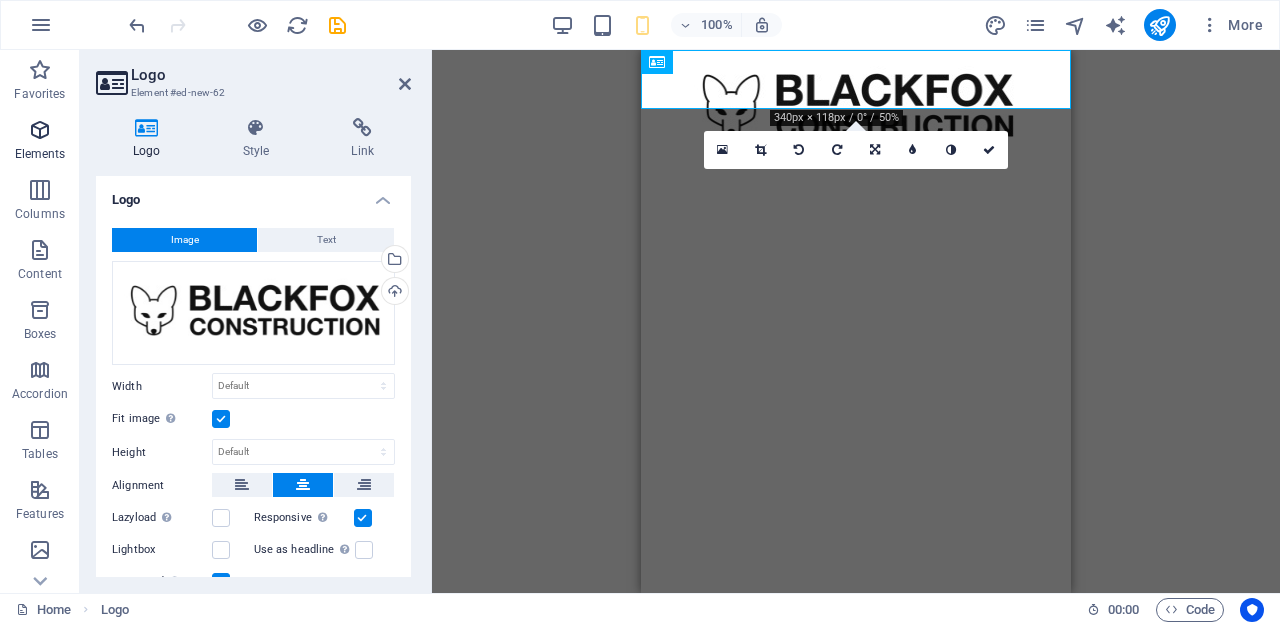 click at bounding box center [40, 130] 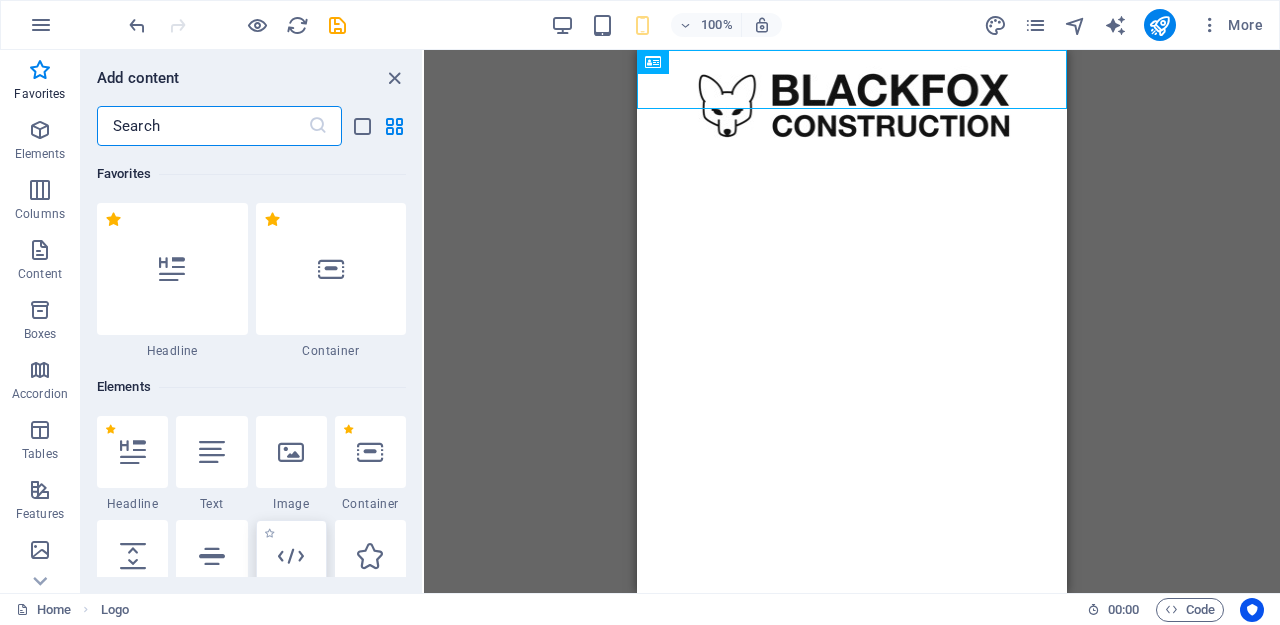 scroll, scrollTop: 0, scrollLeft: 0, axis: both 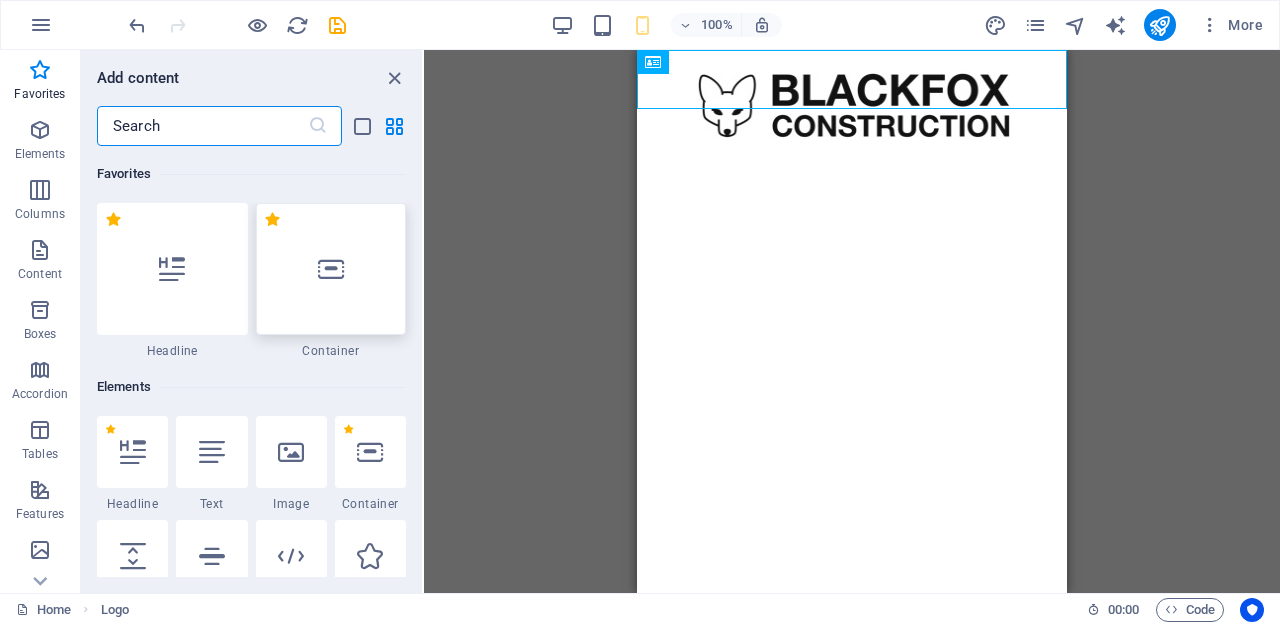 click at bounding box center [331, 269] 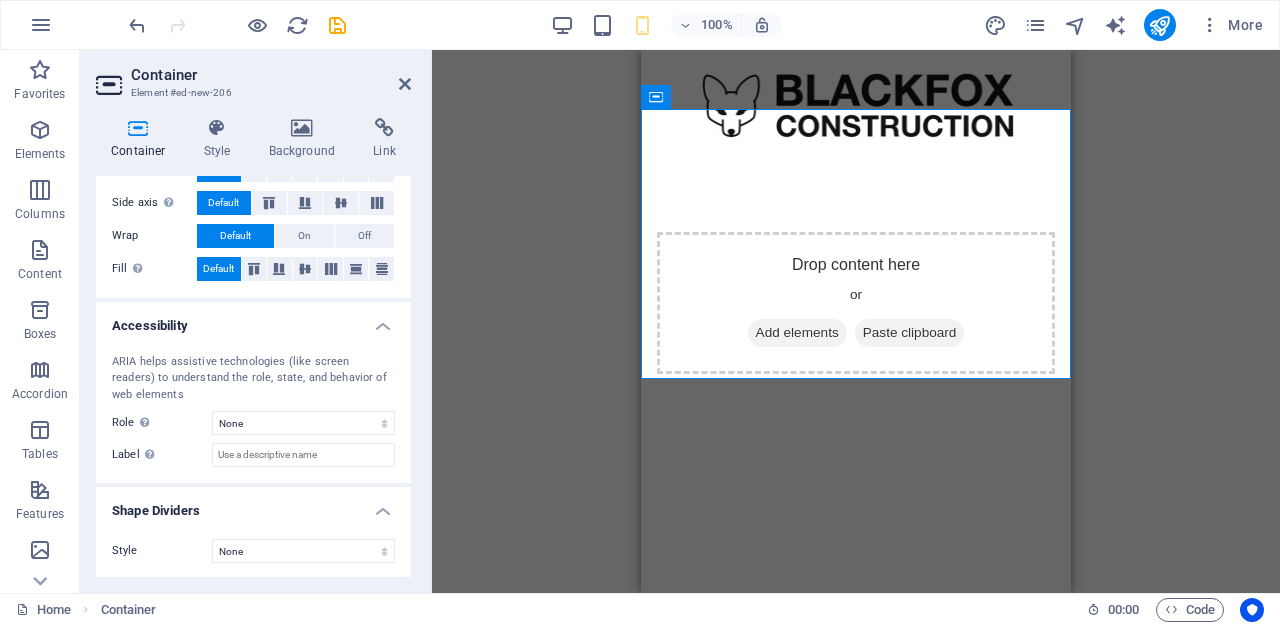 scroll, scrollTop: 371, scrollLeft: 0, axis: vertical 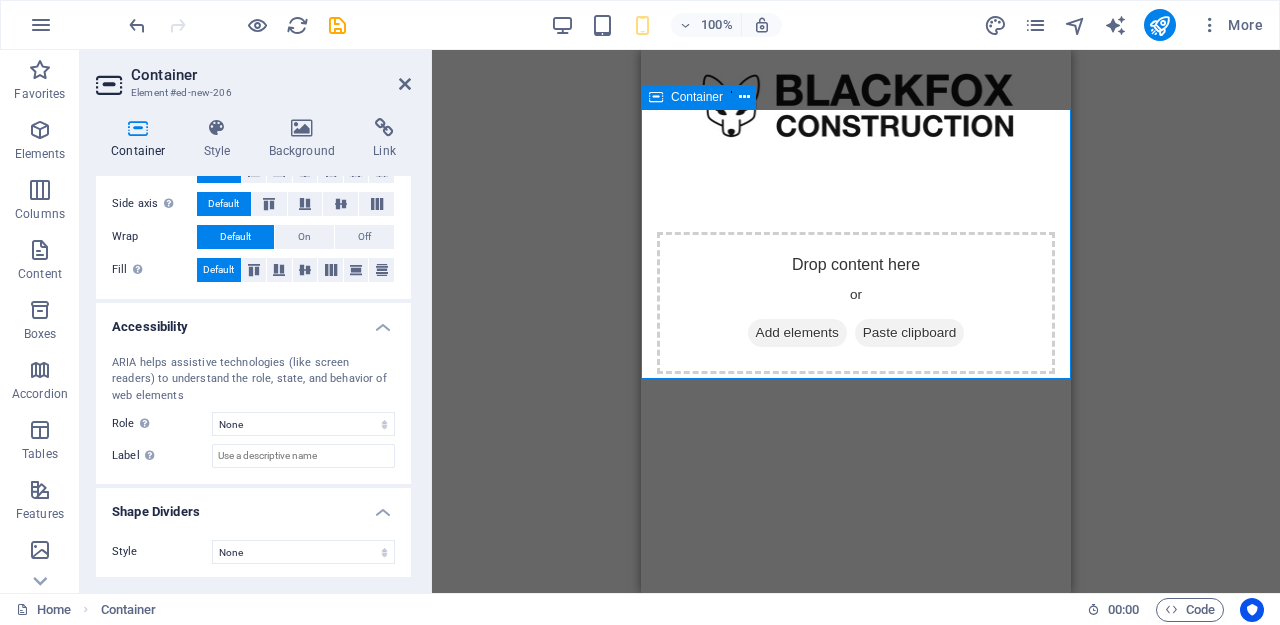 click on "Drop content here or  Add elements  Paste clipboard" at bounding box center (856, 303) 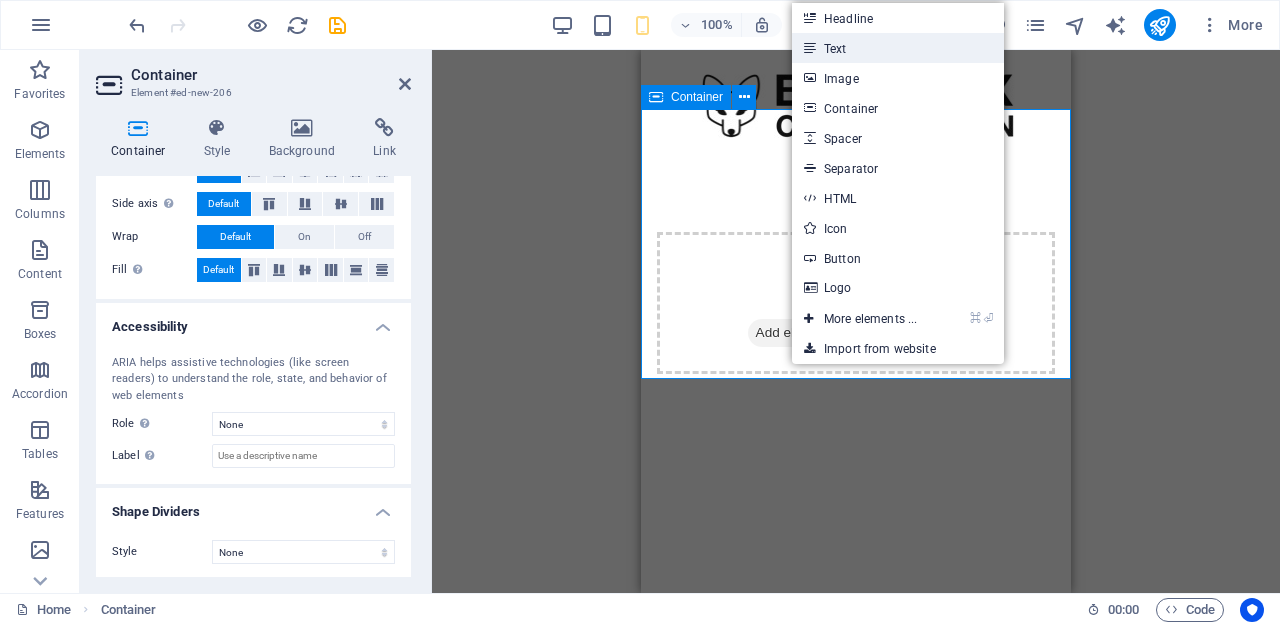 click on "Text" at bounding box center (898, 48) 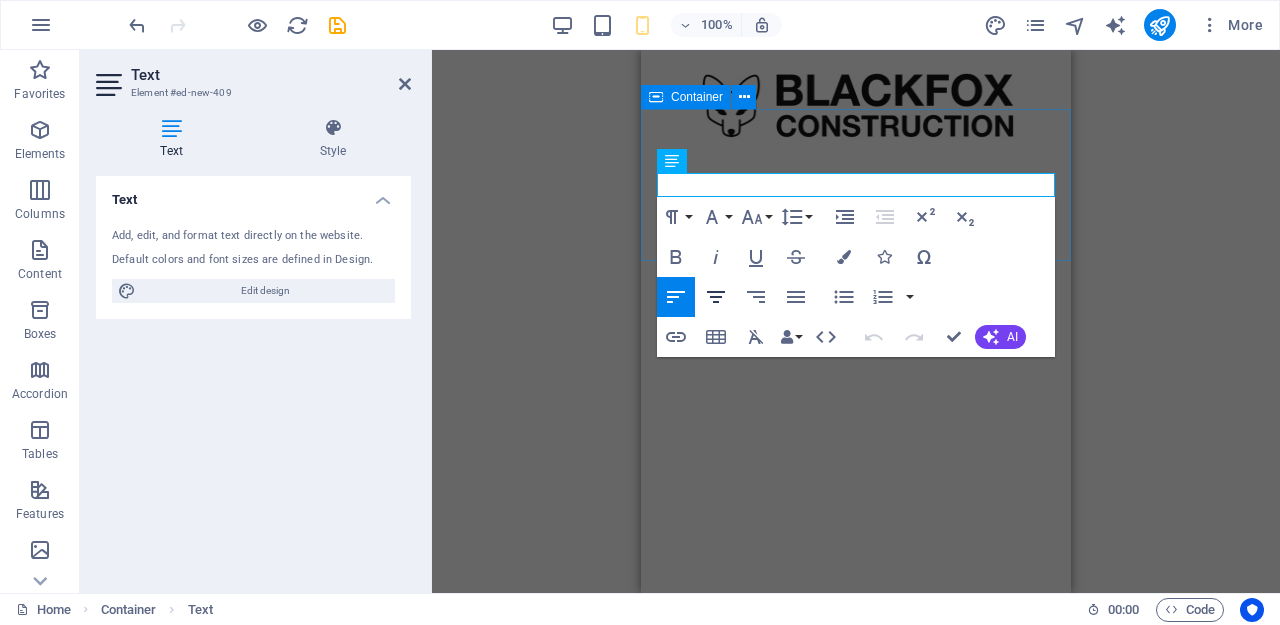 click 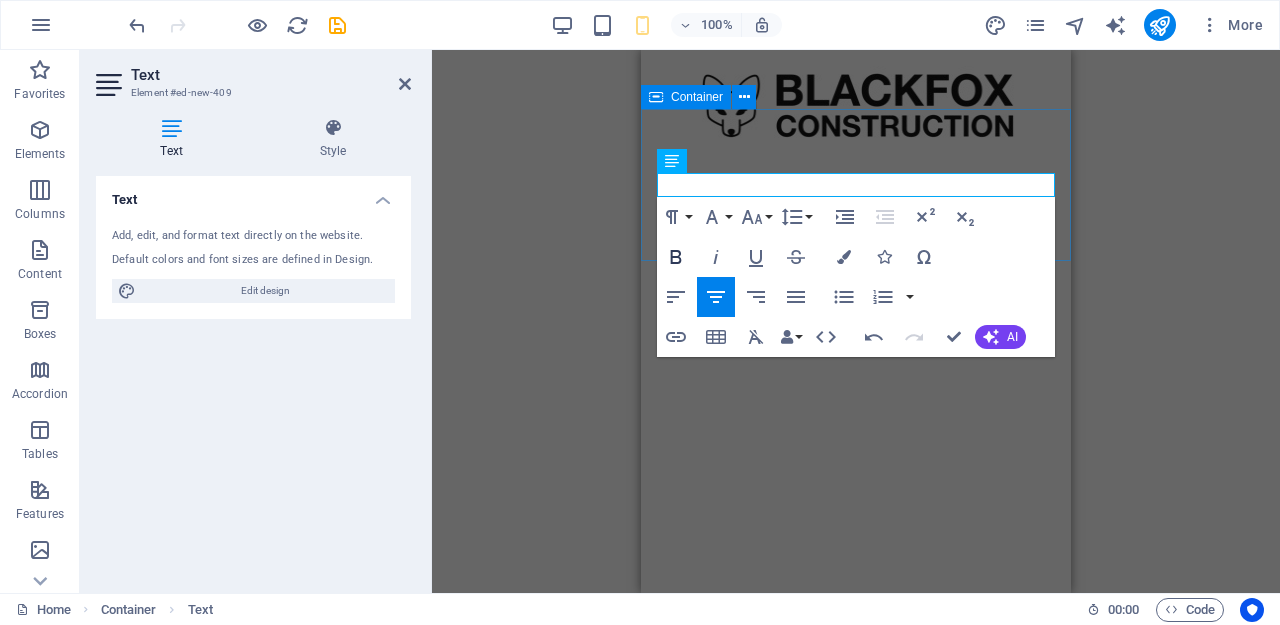click 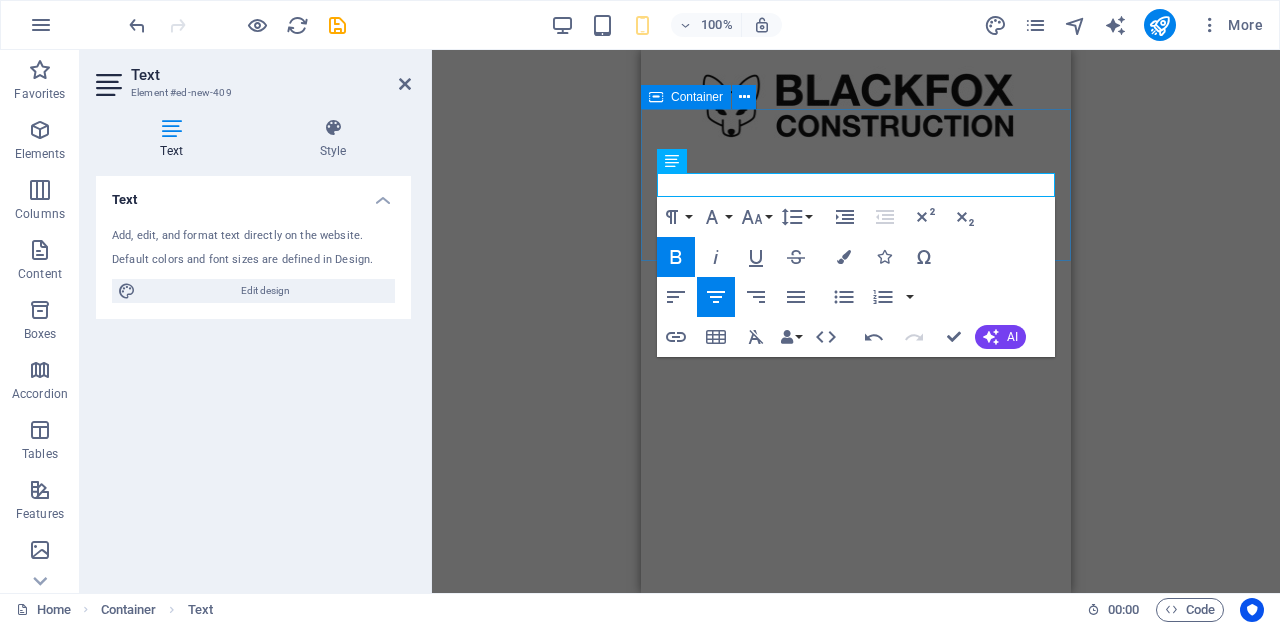 type 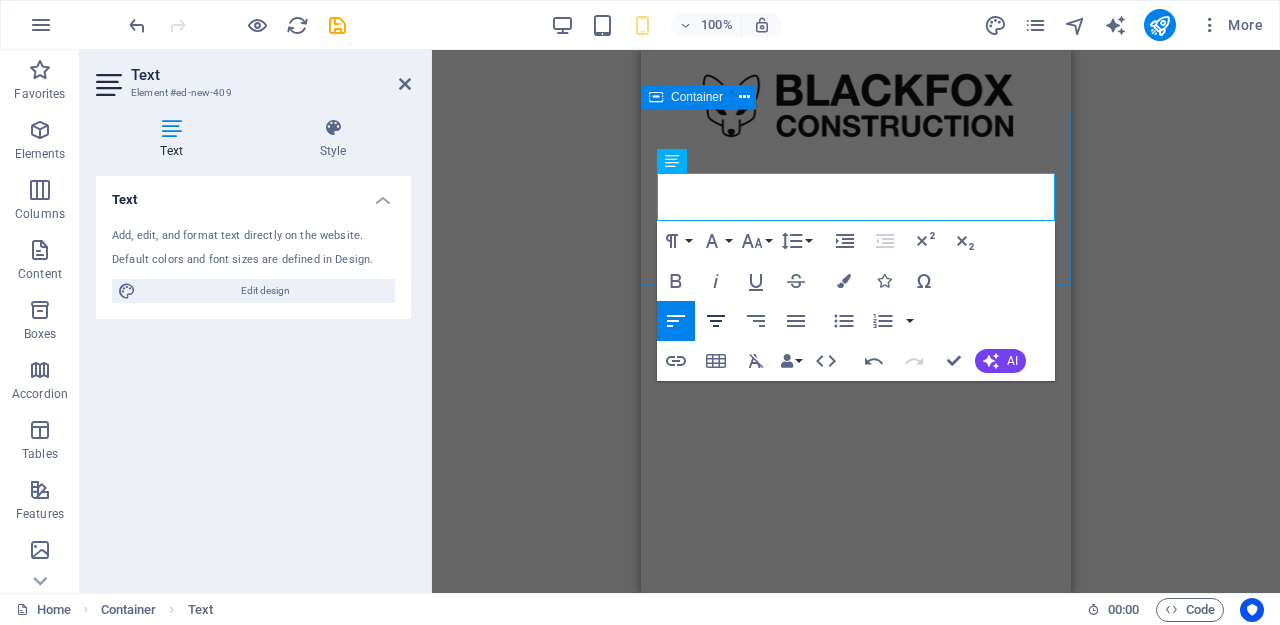 click 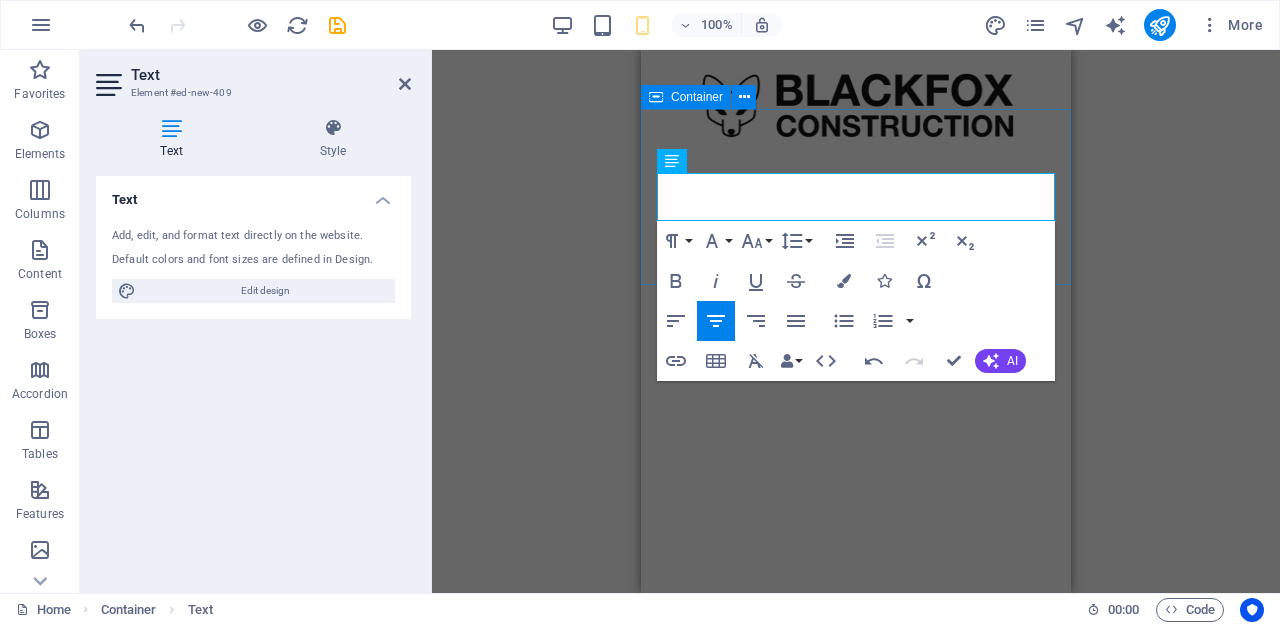 drag, startPoint x: 736, startPoint y: 185, endPoint x: 645, endPoint y: 180, distance: 91.13726 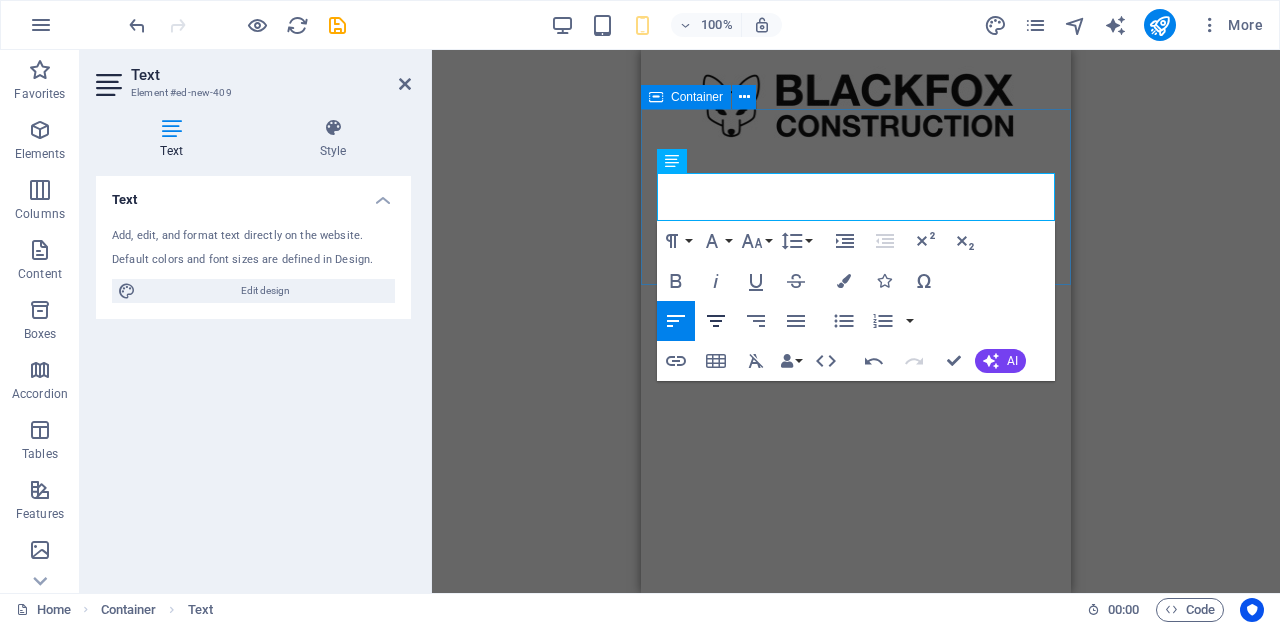 click 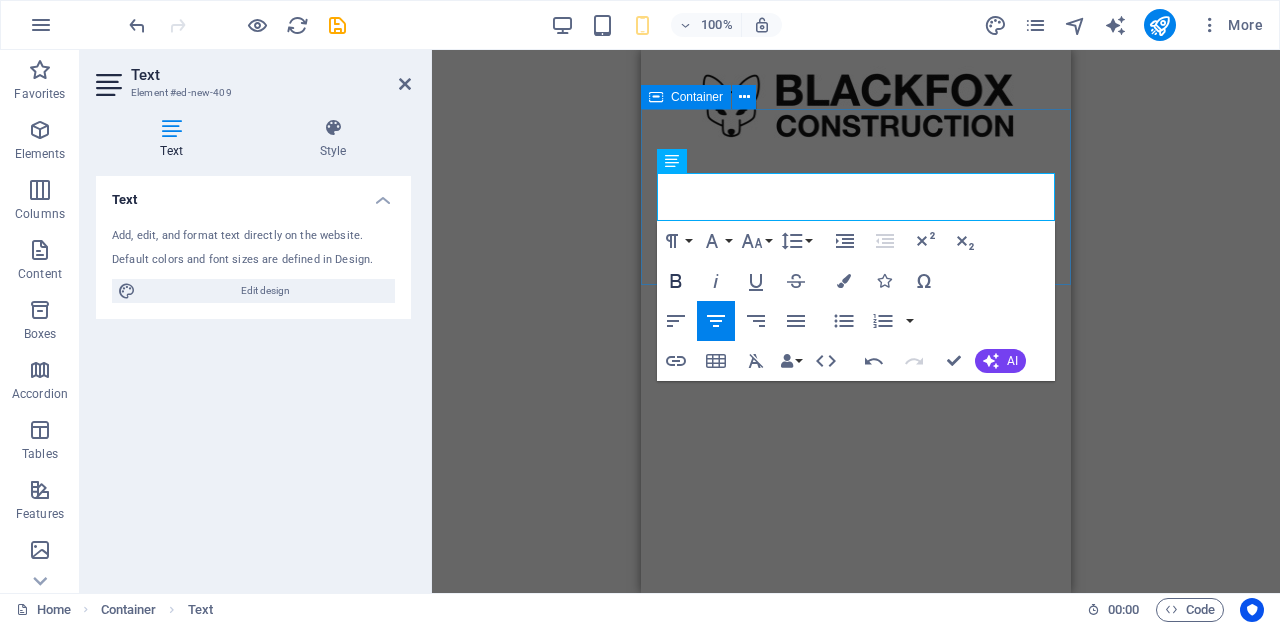 click 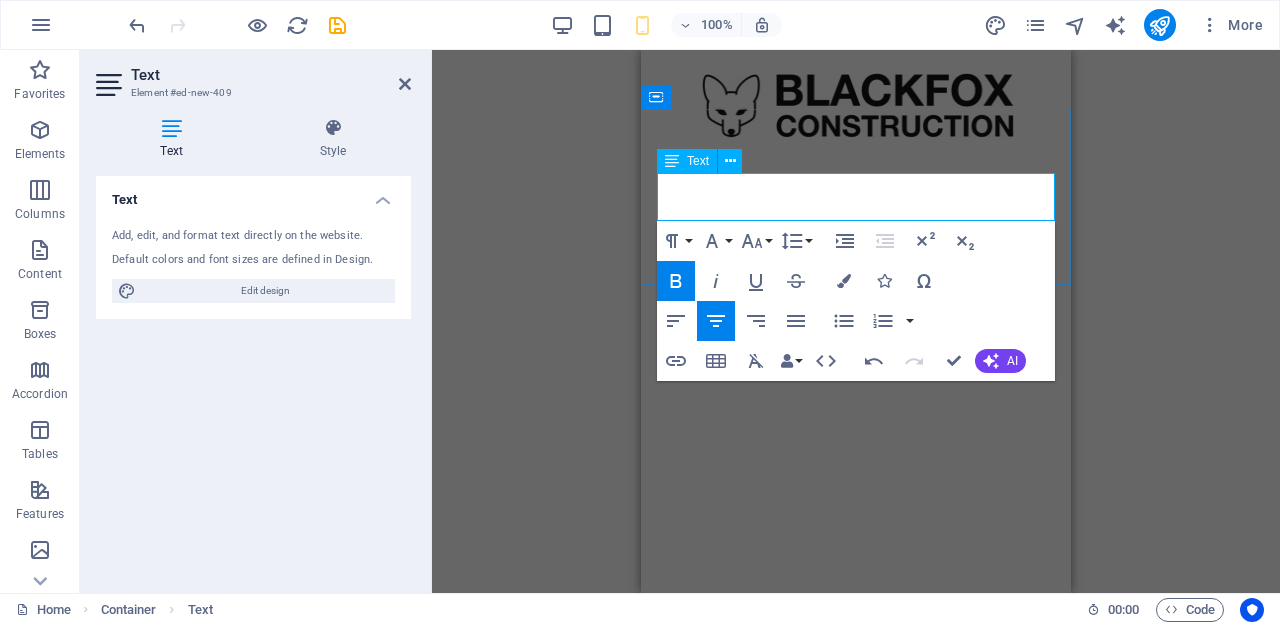 drag, startPoint x: 886, startPoint y: 208, endPoint x: 823, endPoint y: 212, distance: 63.126858 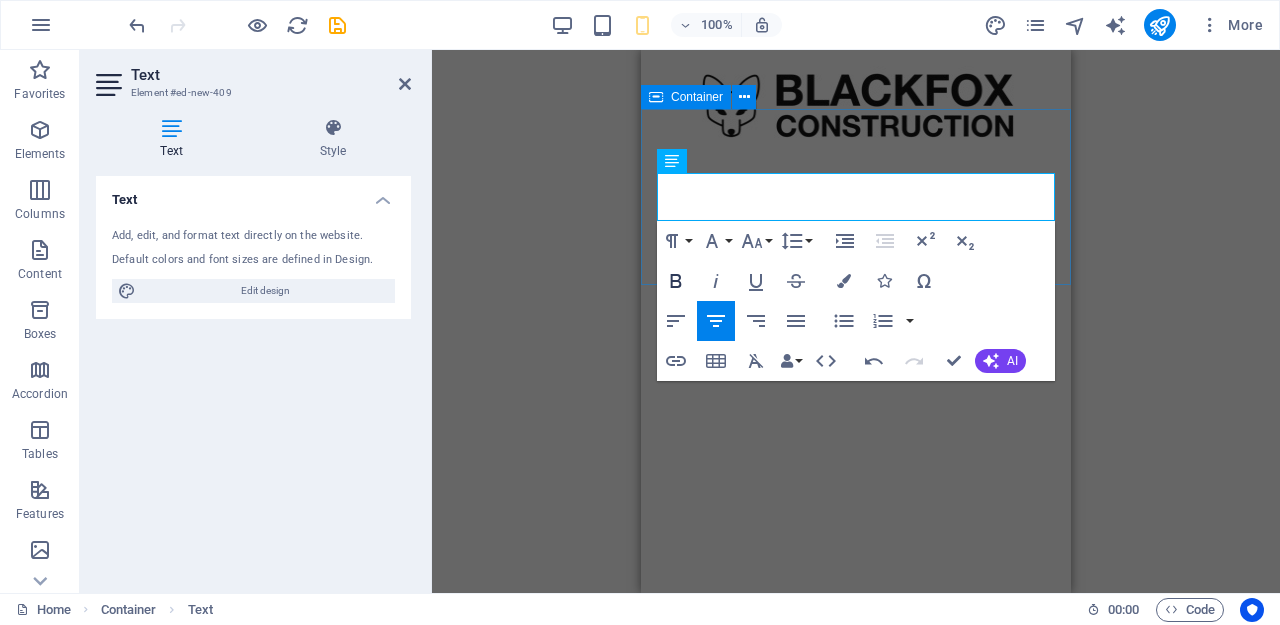 click 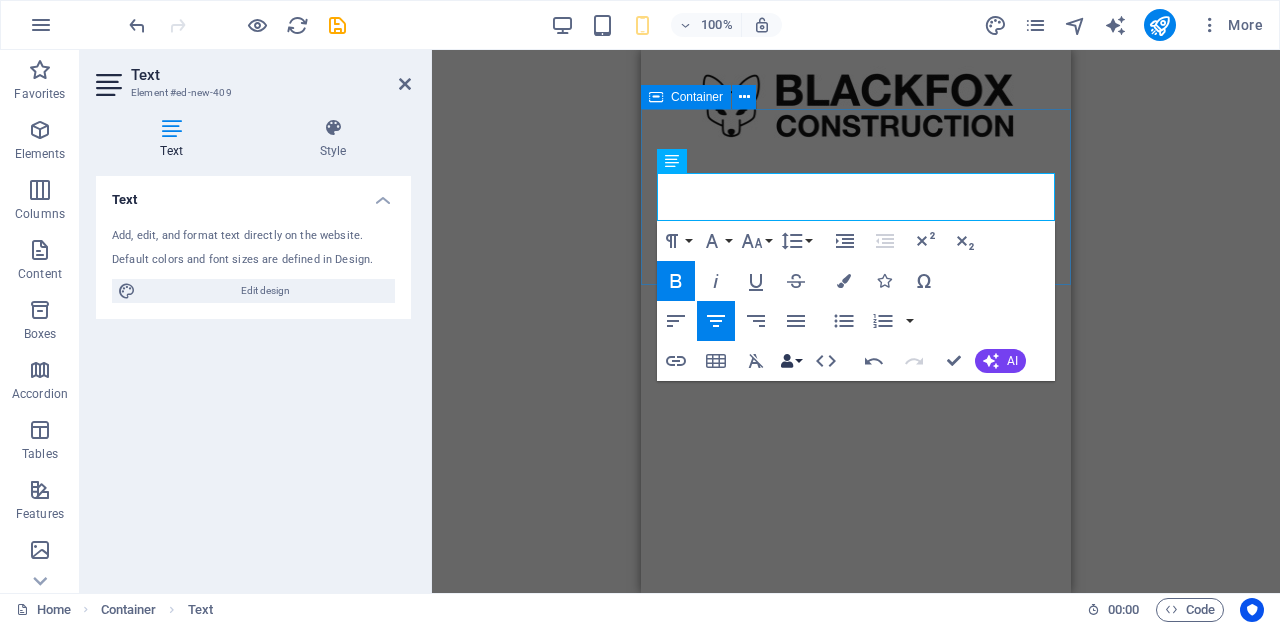 click at bounding box center (787, 361) 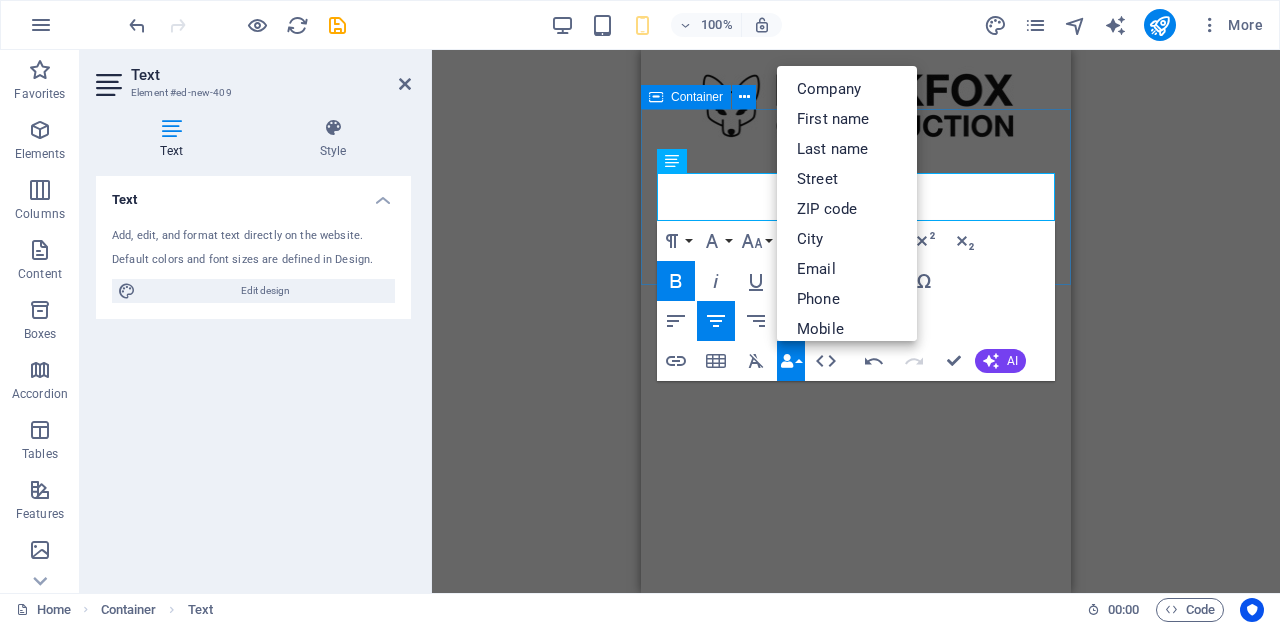 click at bounding box center (787, 361) 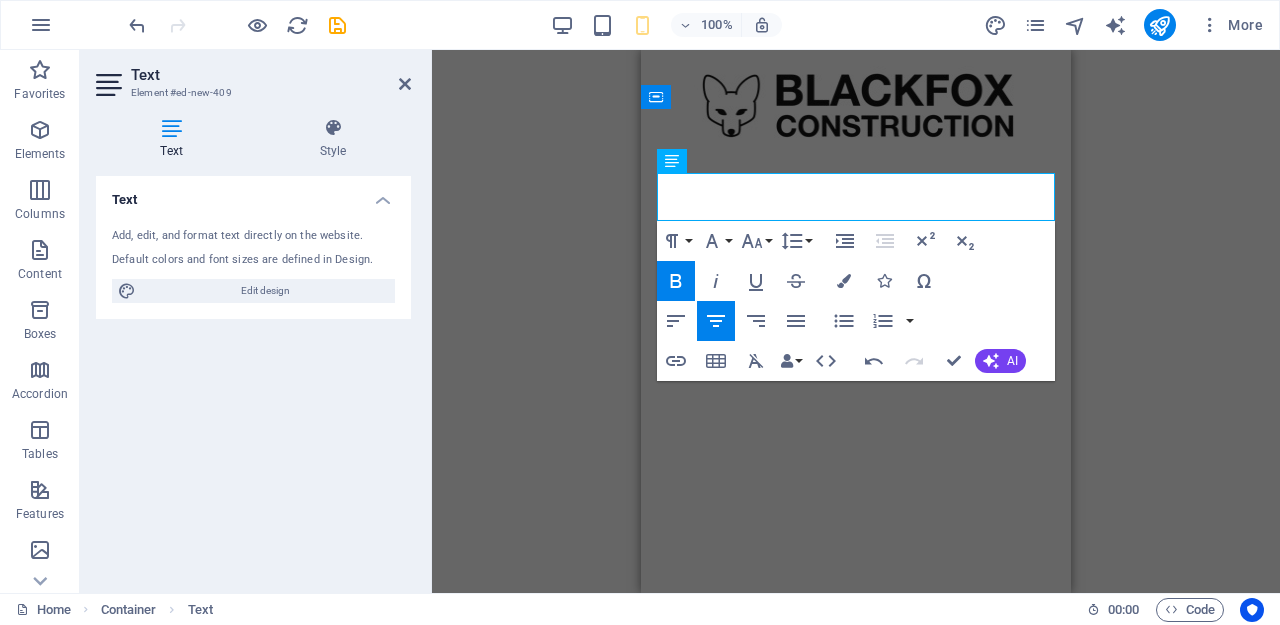 click on "Placeholder Logo Container Placeholder Text Paragraph Format Normal Heading 1 Heading 2 Heading 3 Heading 4 Heading 5 Heading 6 Code Font Family Arial Georgia Impact Tahoma Times New Roman Verdana Font Size 8 9 10 11 12 14 18 24 30 36 48 60 72 96 Line Height Default Single 1.15 1.5 Double Increase Indent Decrease Indent Superscript Subscript Bold Italic Underline Strikethrough Colors Icons Special Characters Align Left Align Center Align Right Align Justify Unordered List Default Circle Disc Square Ordered List Default Lower Alpha Lower Greek Lower Roman Upper Alpha Upper Roman Insert Link Insert Table Clear Formatting Data Bindings Company [FIRST] [LAST] Street [ZIP] [CITY] [EMAIL] [PHONE] [PHONE] Custom field 1 Custom field 2 Custom field 3 Custom field 4 Custom field 5 Custom field 6 HTML Undo Redo Confirm (⌘+⏎) AI Improve Make shorter Make longer Fix spelling & grammar Translate to English Generate text" at bounding box center (856, 321) 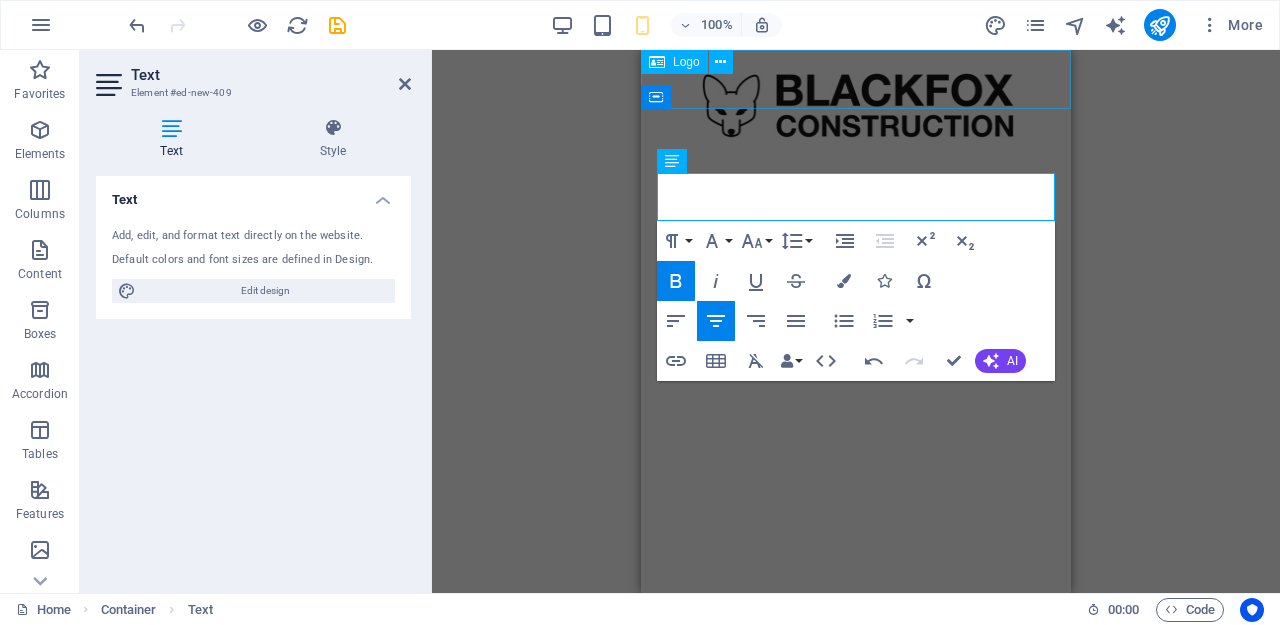 click at bounding box center [856, 109] 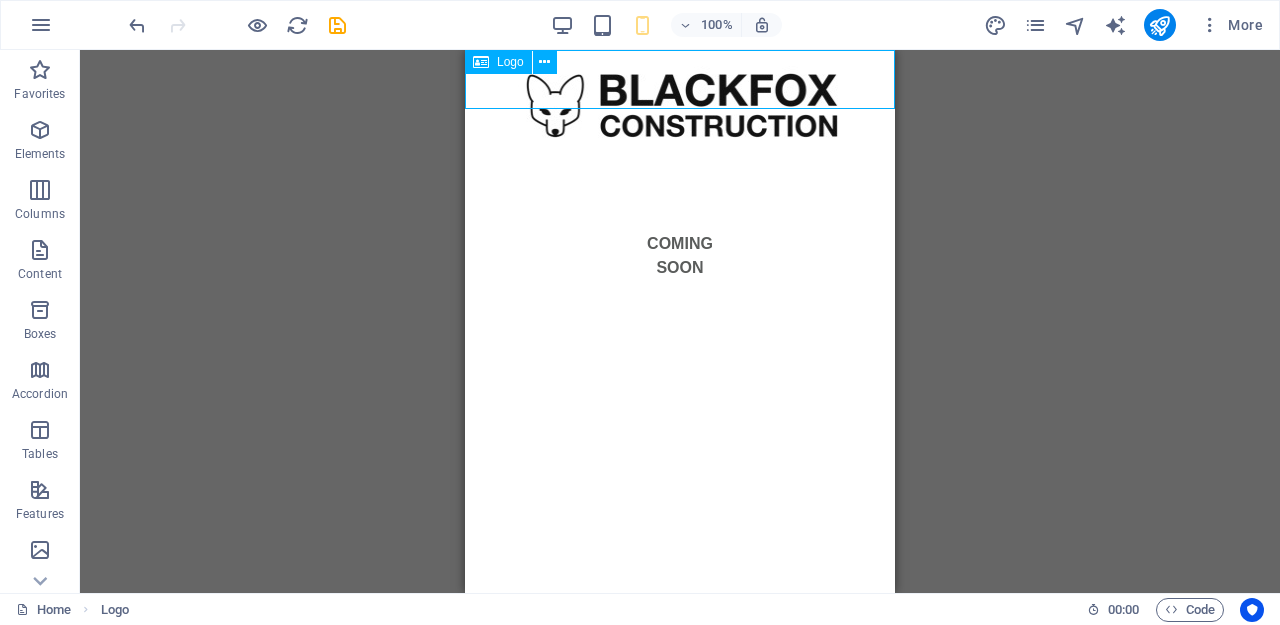 click at bounding box center [680, 109] 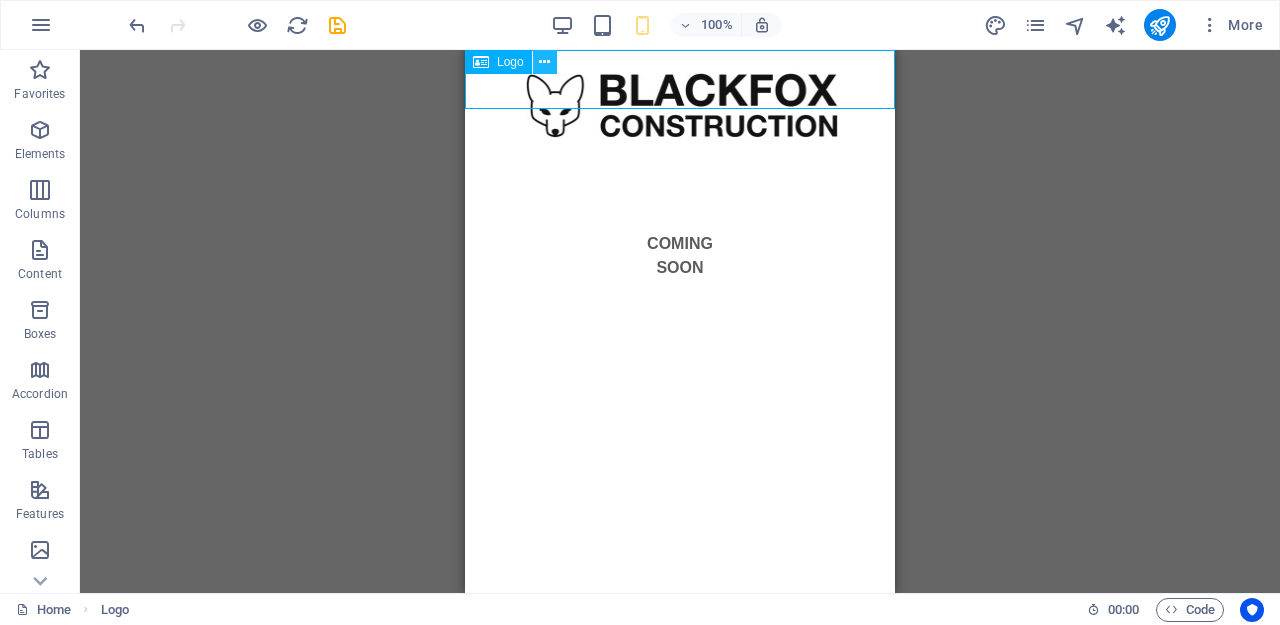 click at bounding box center (544, 62) 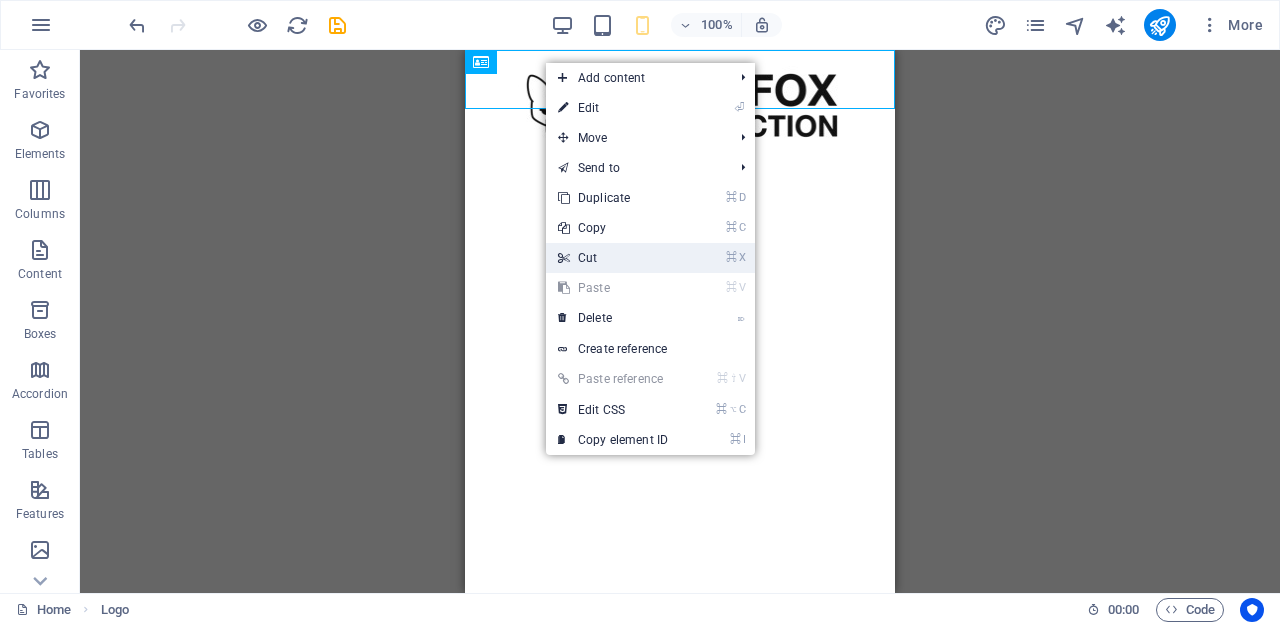 click on "⌘ X  Cut" at bounding box center [613, 258] 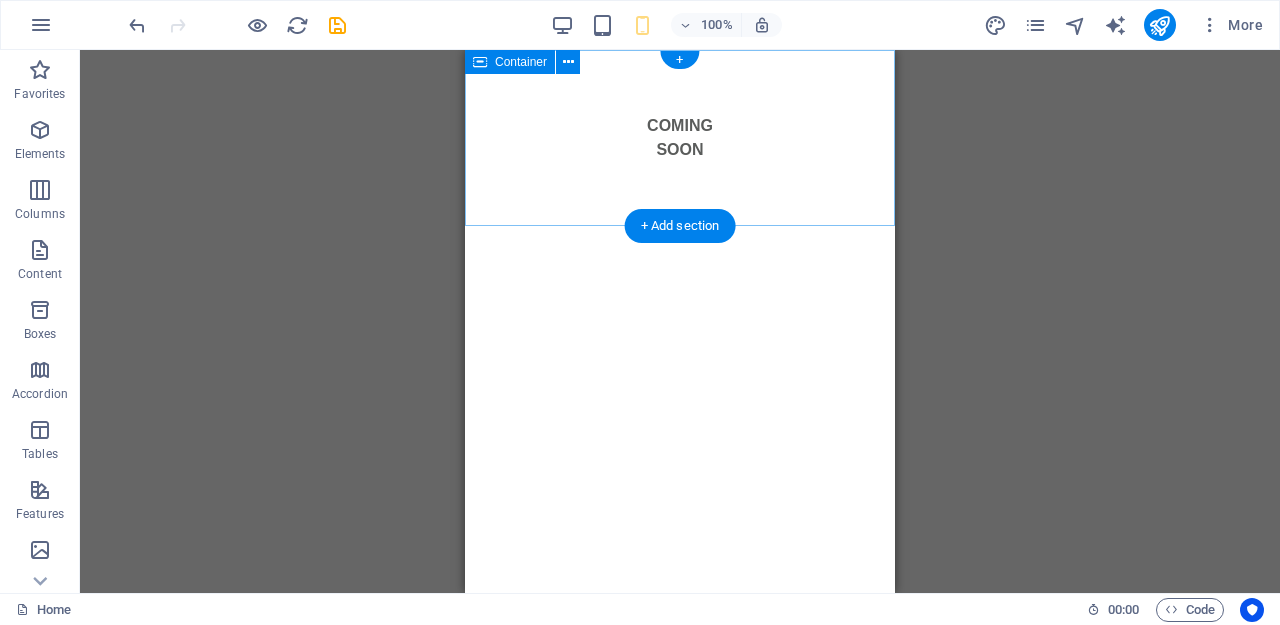 click on "COMING SOON" at bounding box center [680, 138] 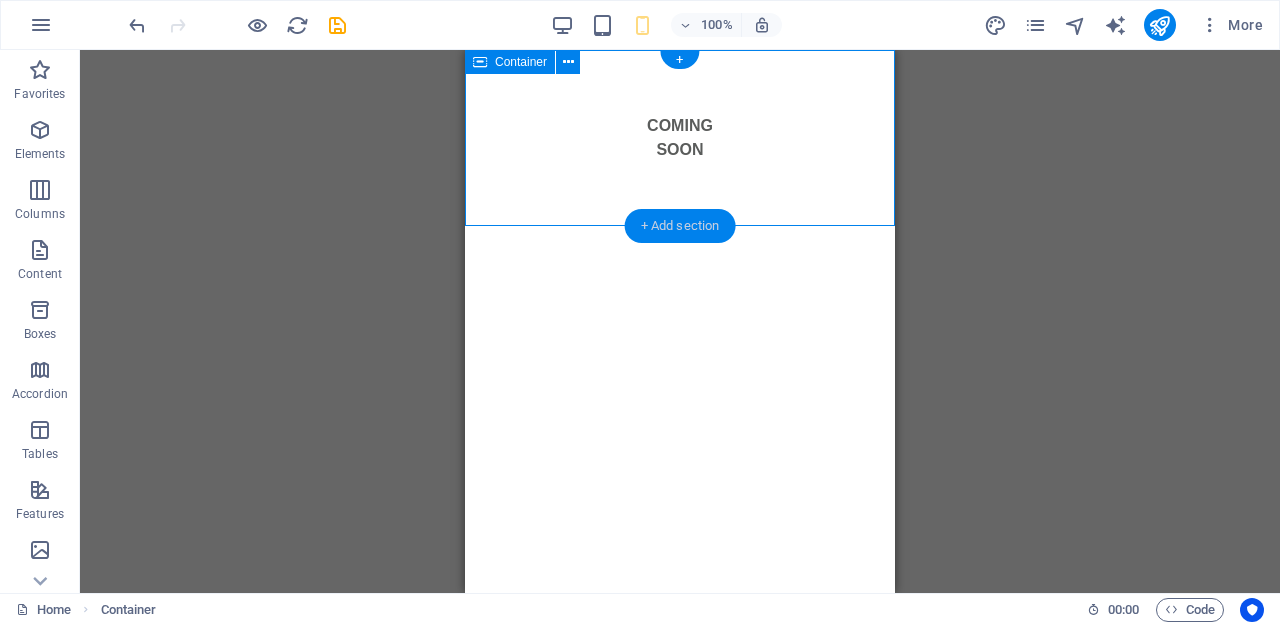 click on "+ Add section" at bounding box center (680, 226) 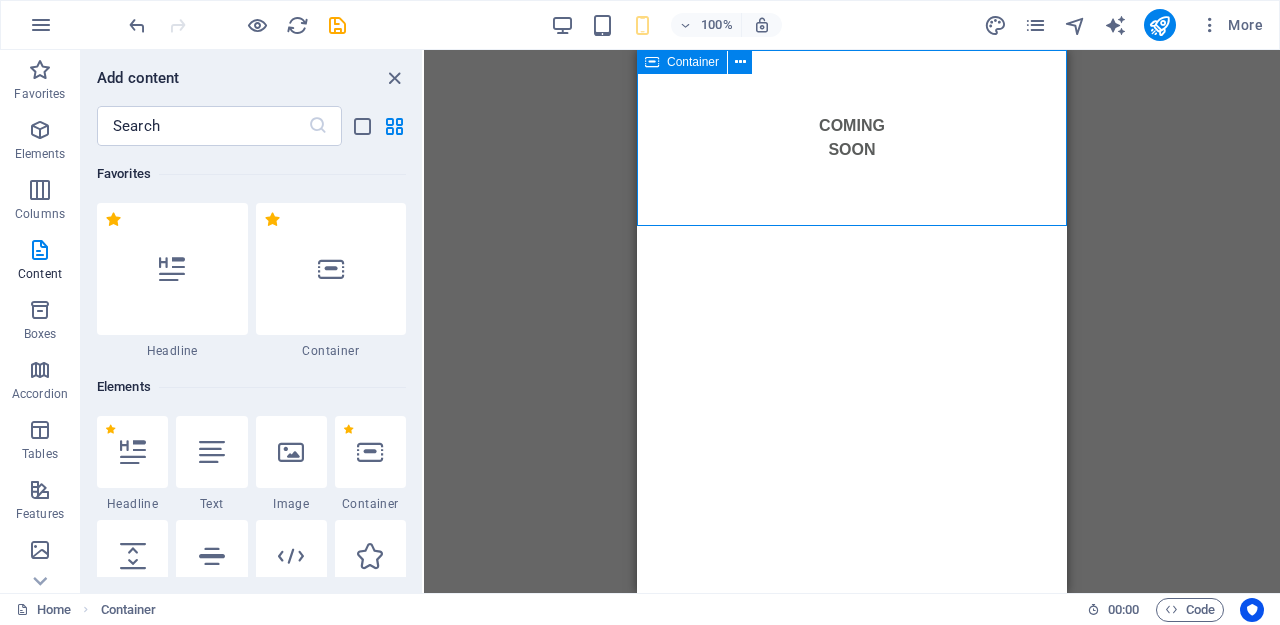 click on "COMING SOON" at bounding box center (852, 138) 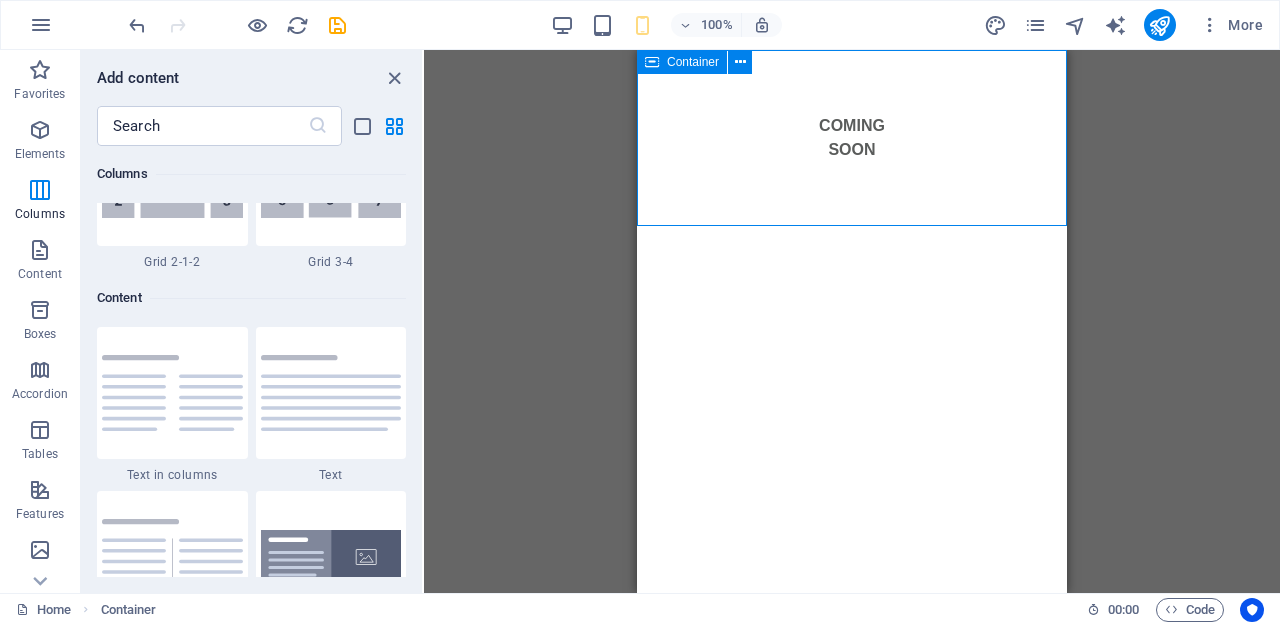 scroll, scrollTop: 3499, scrollLeft: 0, axis: vertical 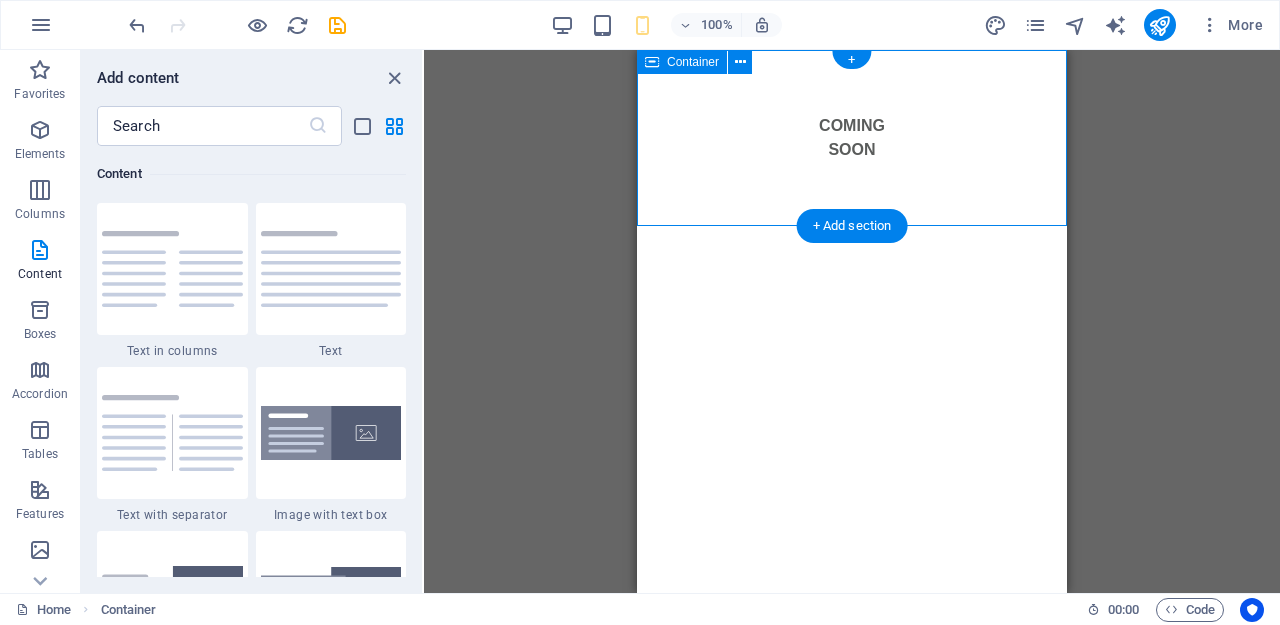 click on "COMING SOON" at bounding box center (852, 138) 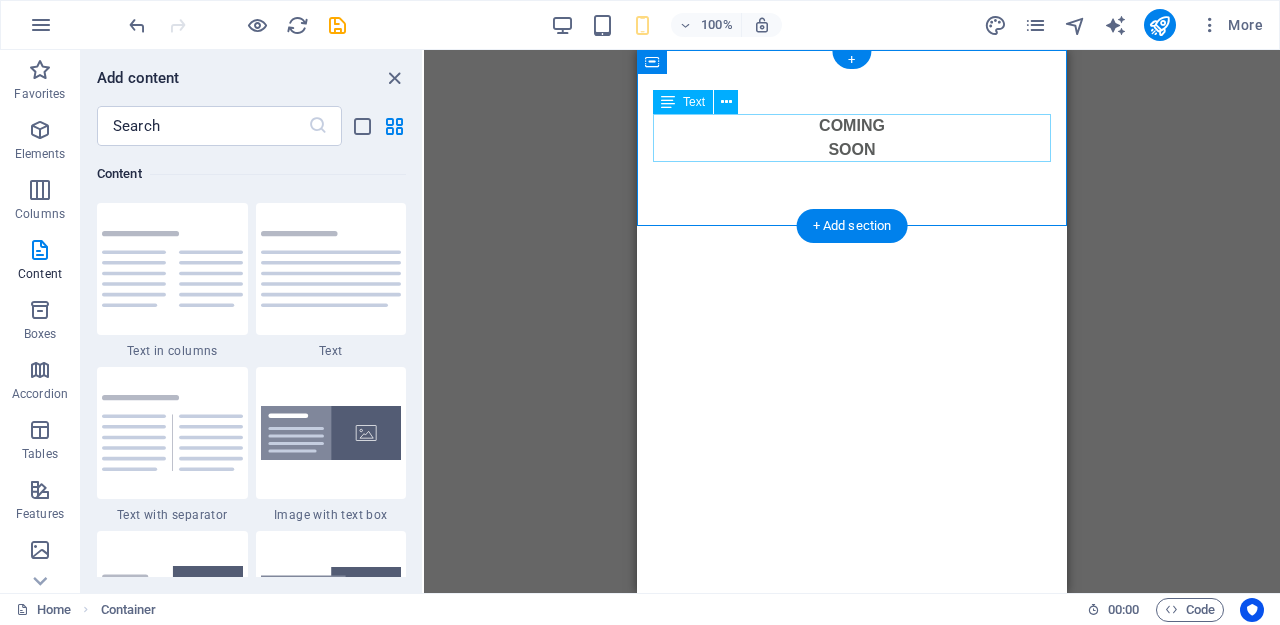 click on "COMING SOON" at bounding box center (852, 138) 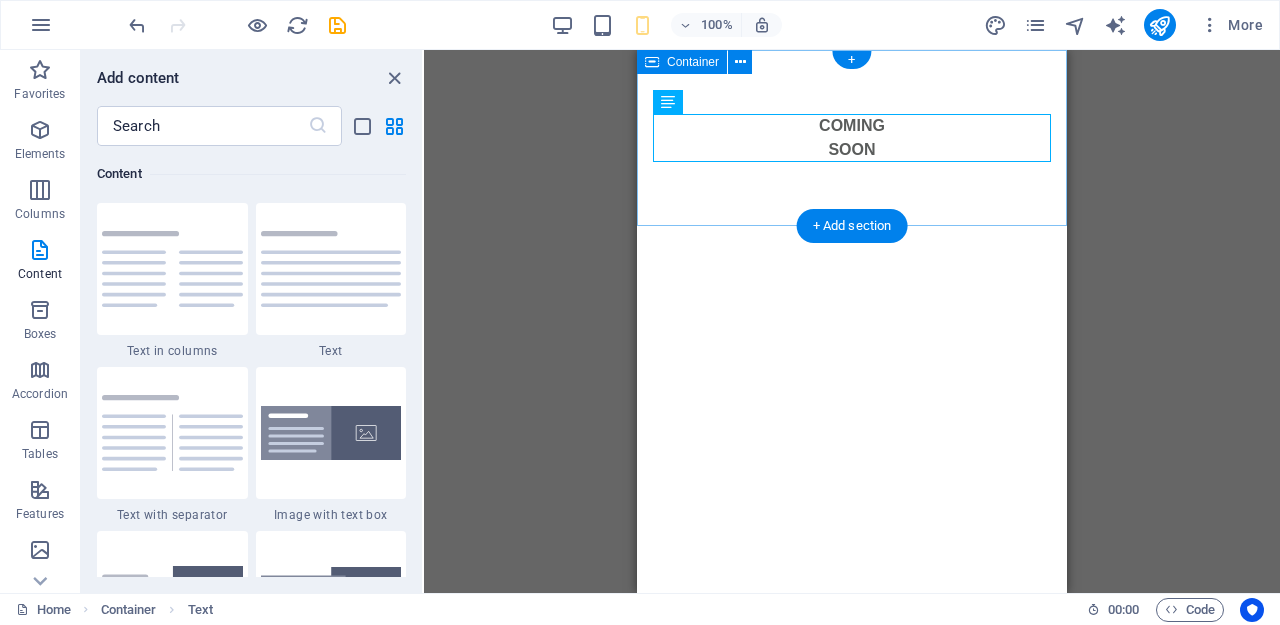 click on "COMING SOON" at bounding box center [852, 138] 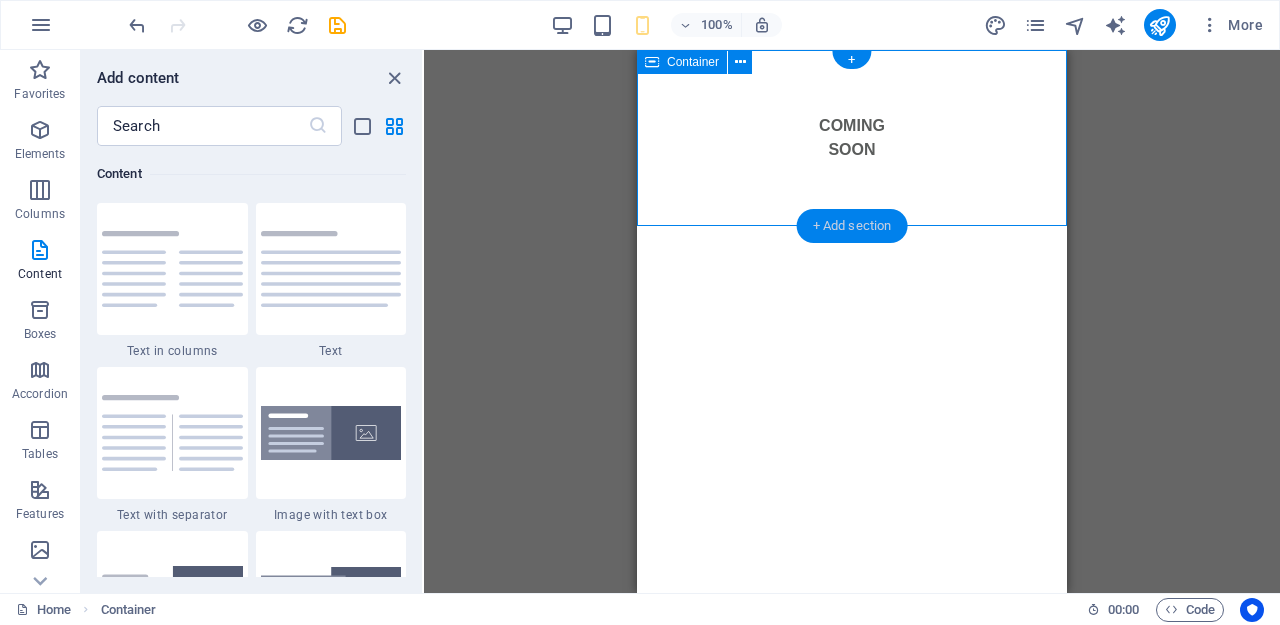 click on "+ Add section" at bounding box center (852, 226) 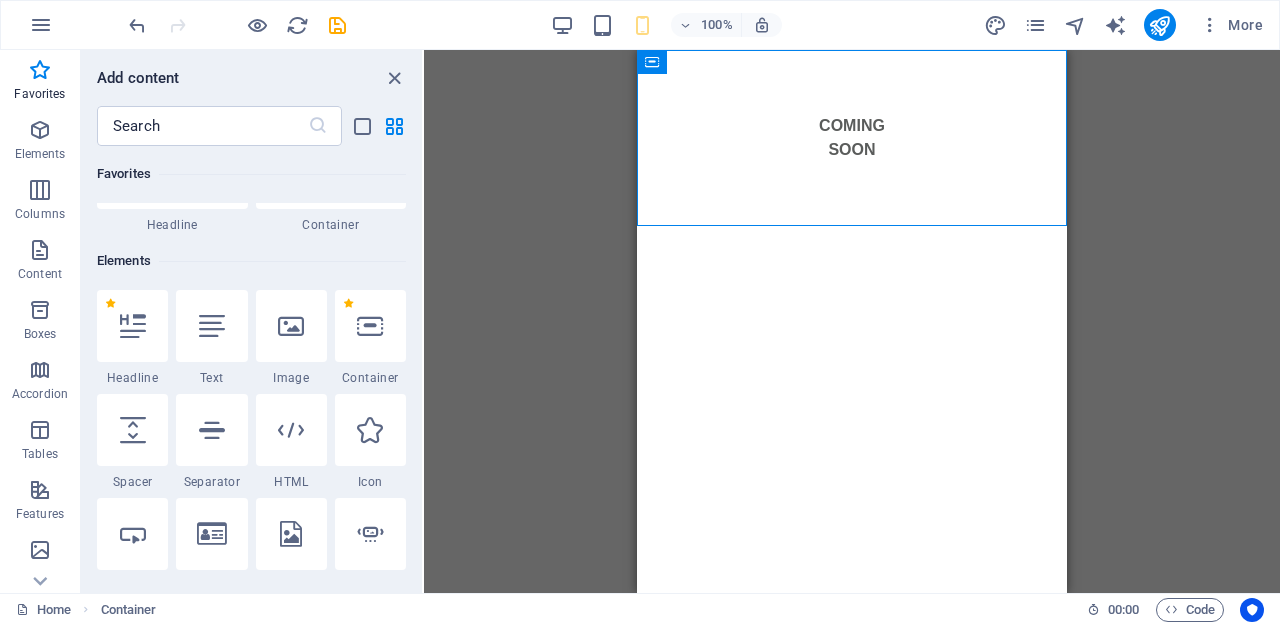 scroll, scrollTop: 212, scrollLeft: 0, axis: vertical 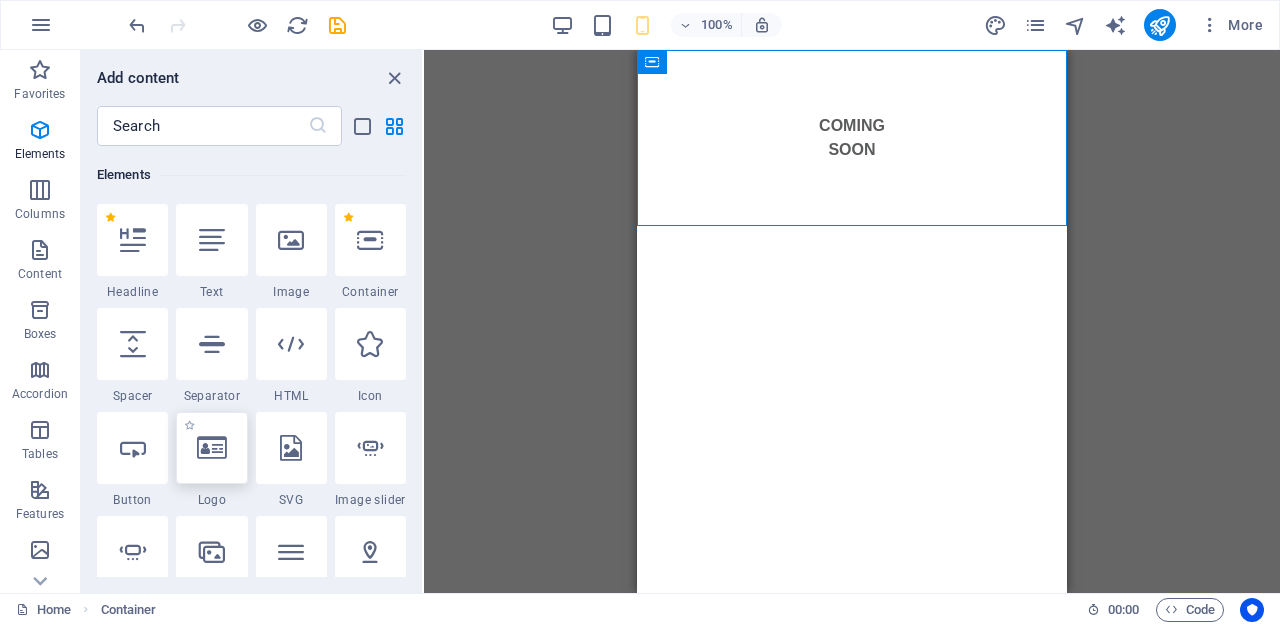 click at bounding box center [212, 448] 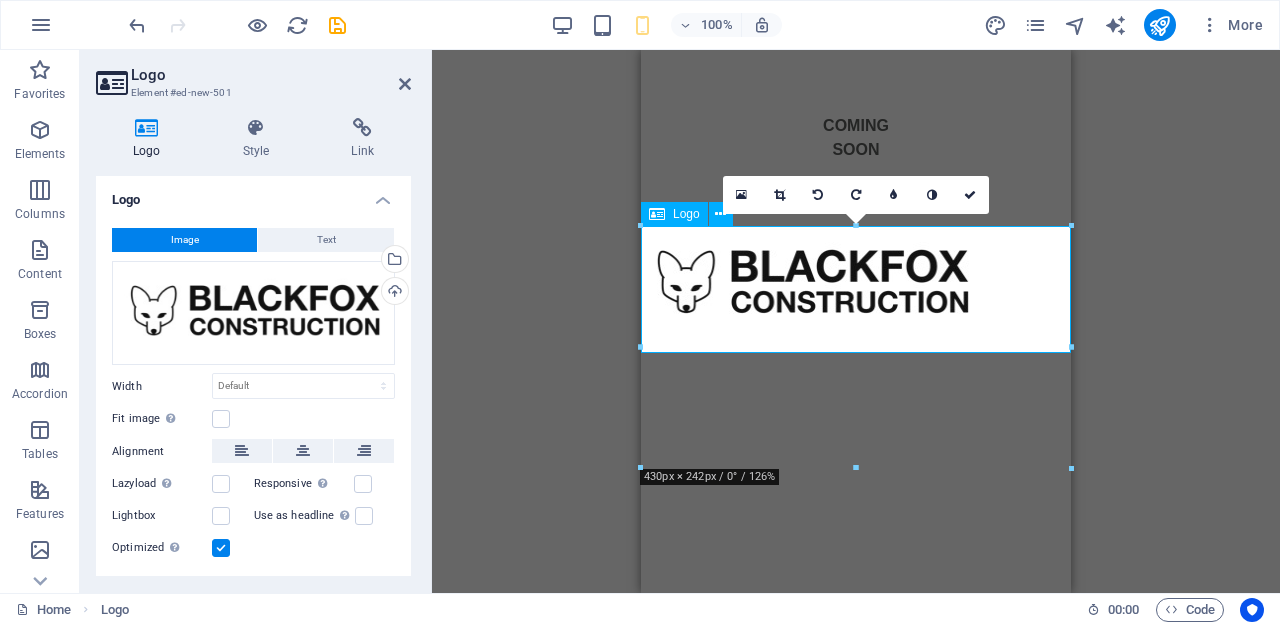 click on "Drag here to replace the existing content. Press “Ctrl” if you want to create a new element.
Placeholder   Logo   Container   Container   Placeholder   Text   Logo 180 170 160 150 140 130 120 110 100 90 80 70 60 50 40 30 20 10 0 -10 -20 -30 -40 -50 -60 -70 -80 -90 -100 -110 -120 -130 -140 -150 -160 -170 430px × 242px / 0° / 126% 16:10 16:9 4:3 1:1 1:2 0" at bounding box center (856, 321) 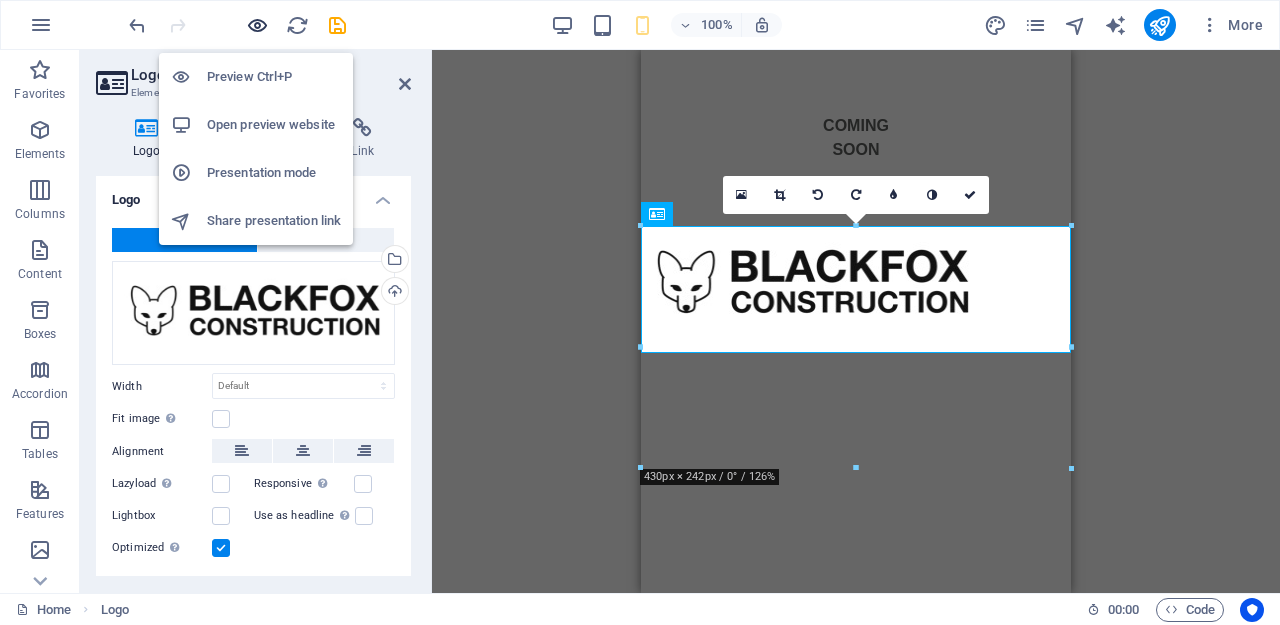click at bounding box center [257, 25] 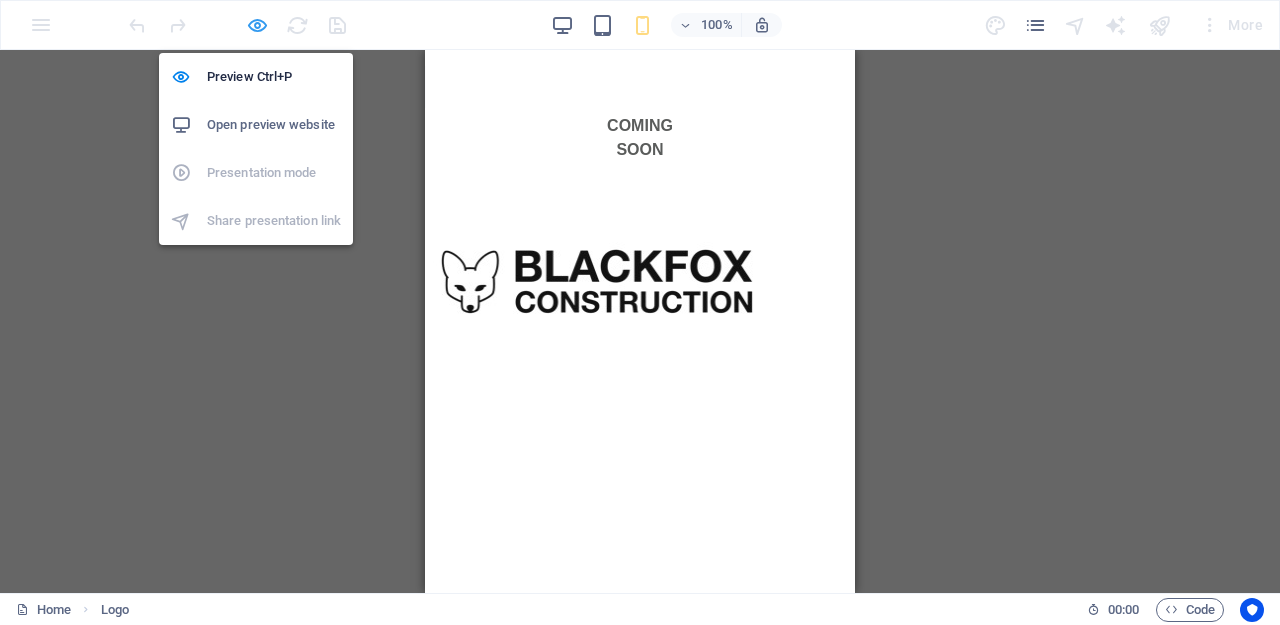 click at bounding box center [257, 25] 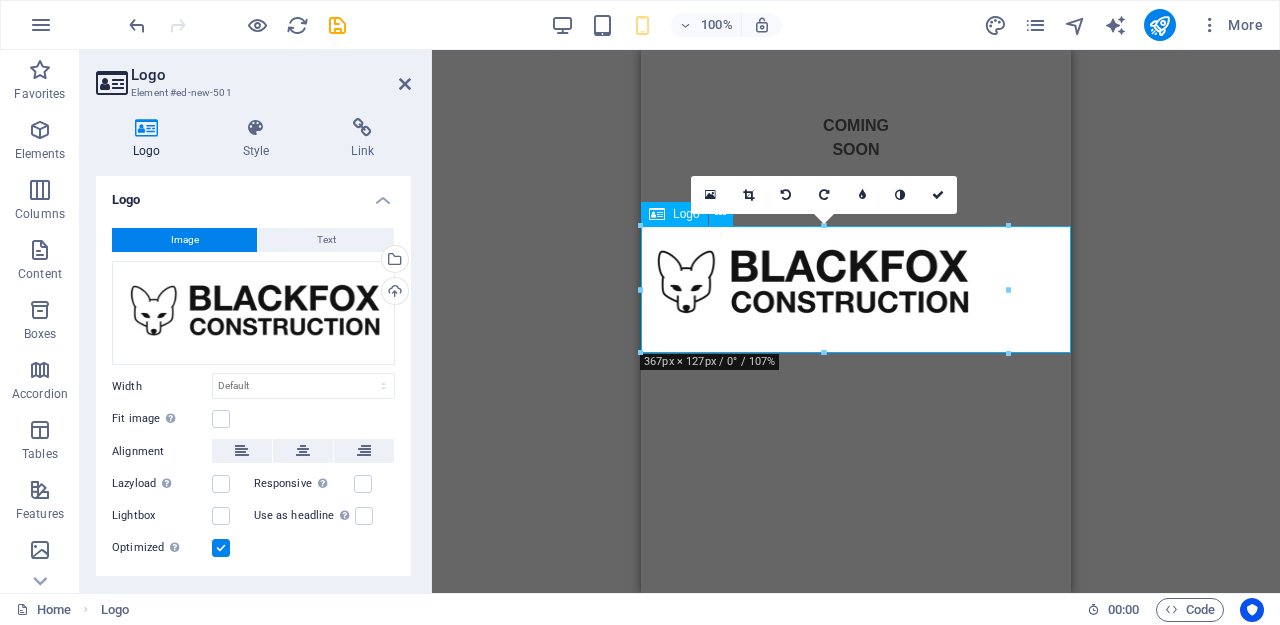 click at bounding box center (856, 285) 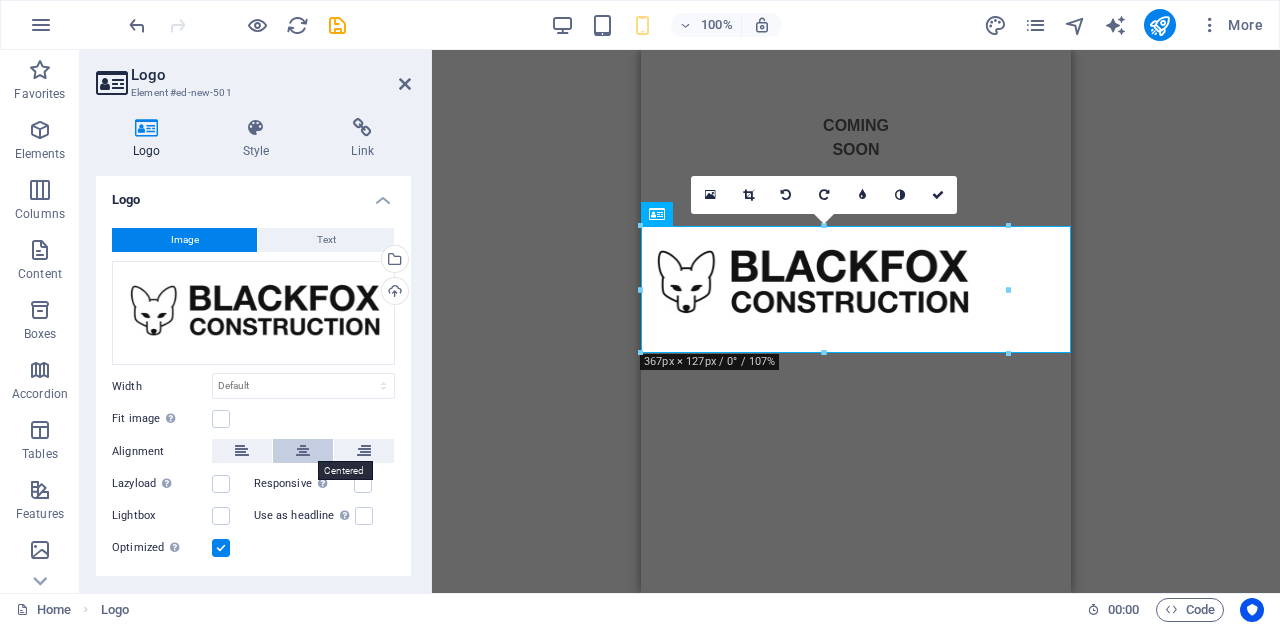 click at bounding box center [303, 451] 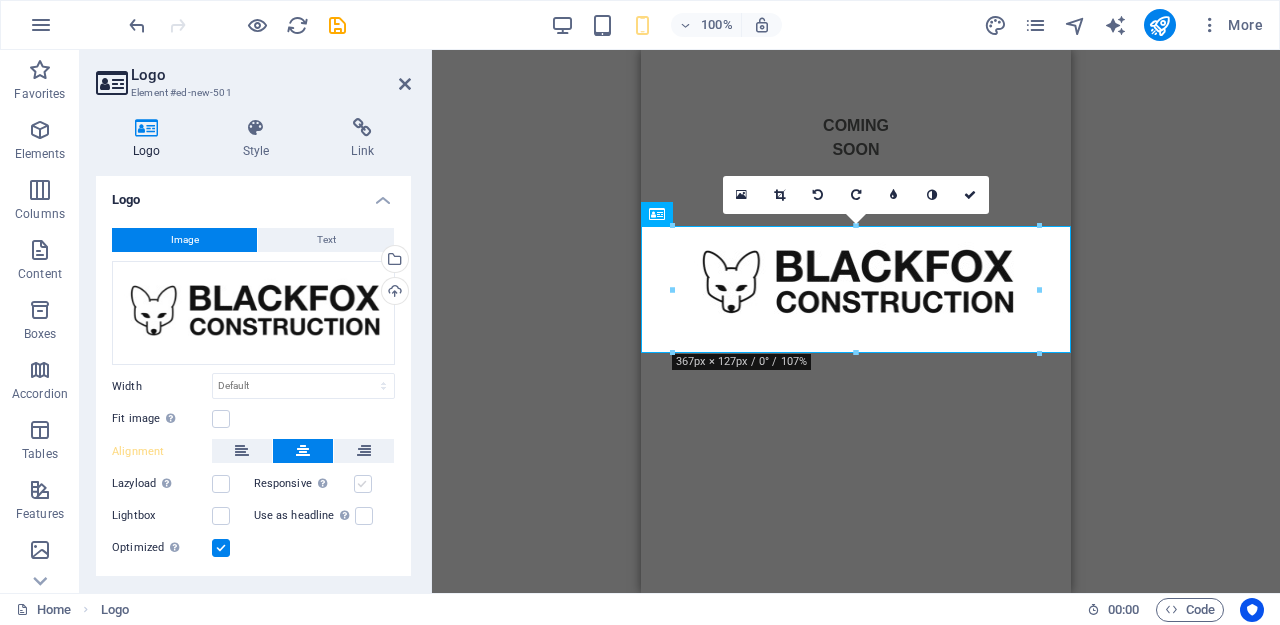 click at bounding box center [363, 484] 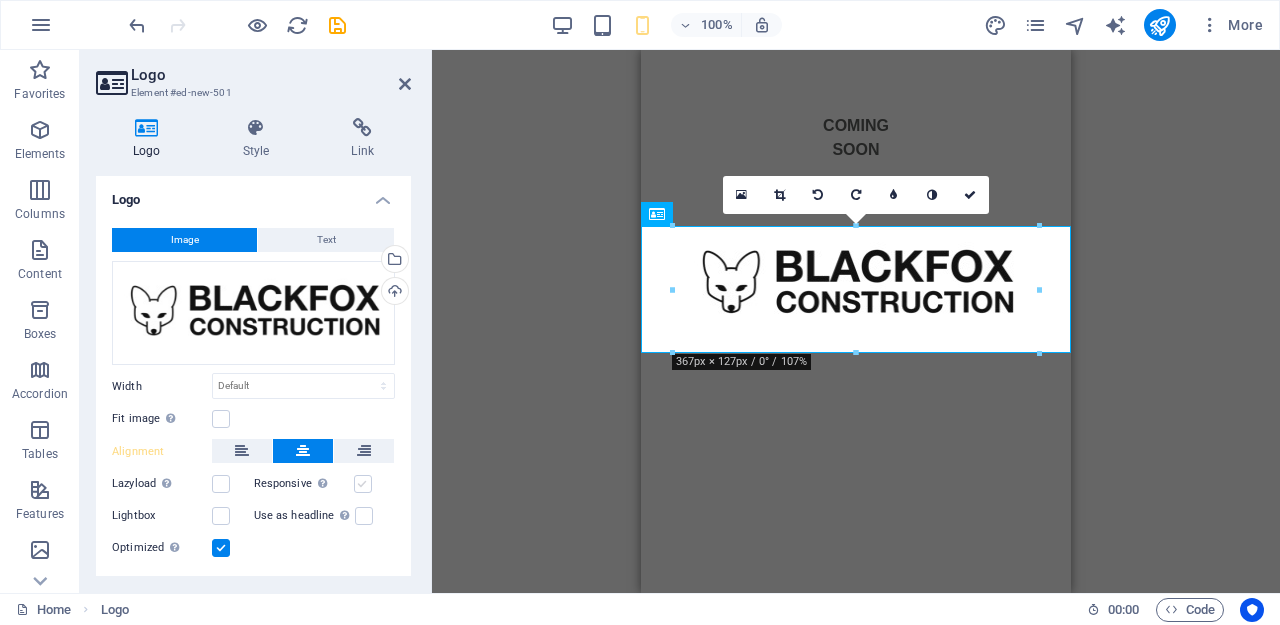 click on "Responsive Automatically load retina image and smartphone optimized sizes." at bounding box center (0, 0) 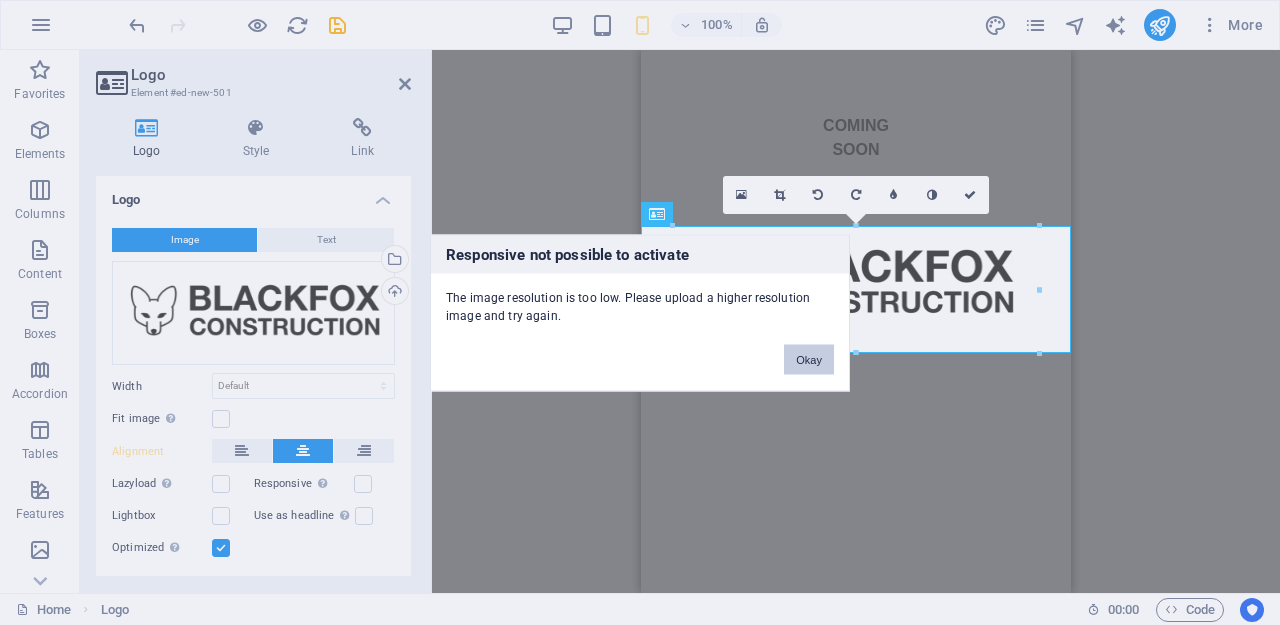 click on "Okay" at bounding box center (809, 359) 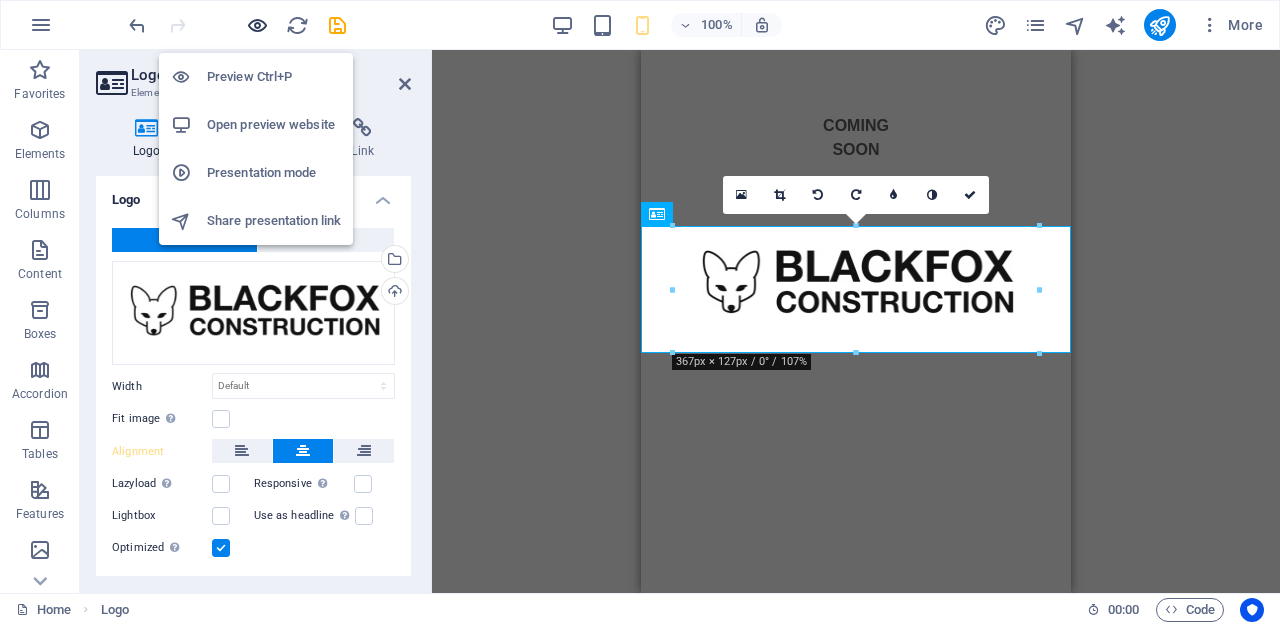 click at bounding box center [257, 25] 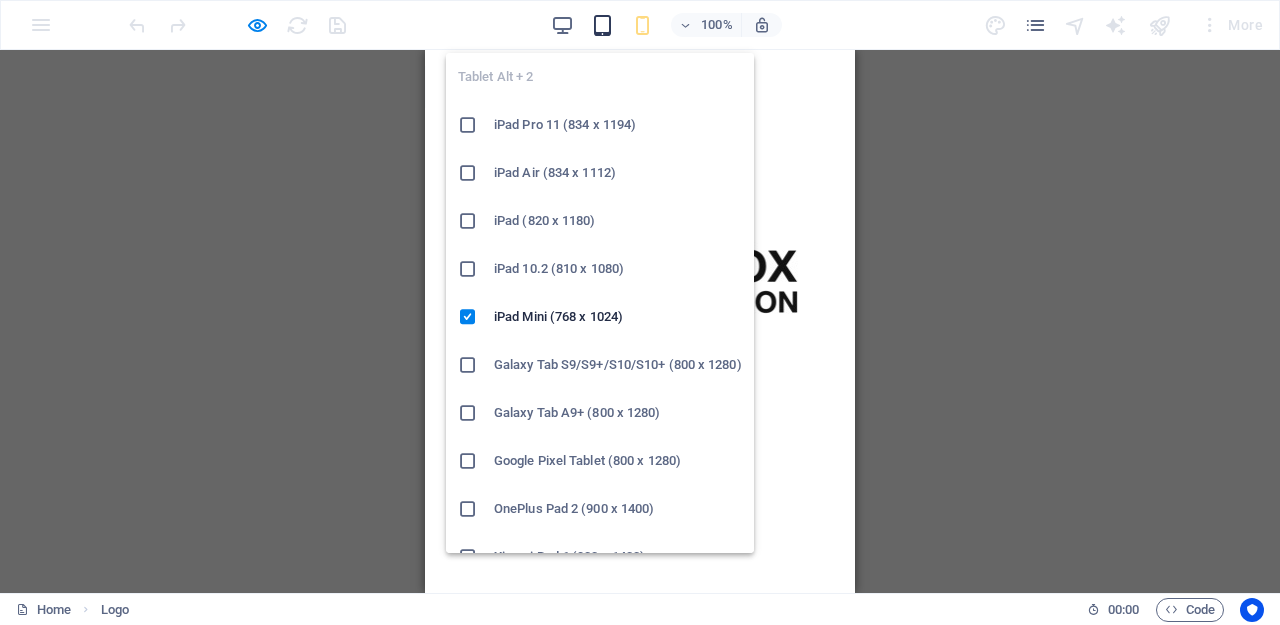 click at bounding box center (602, 25) 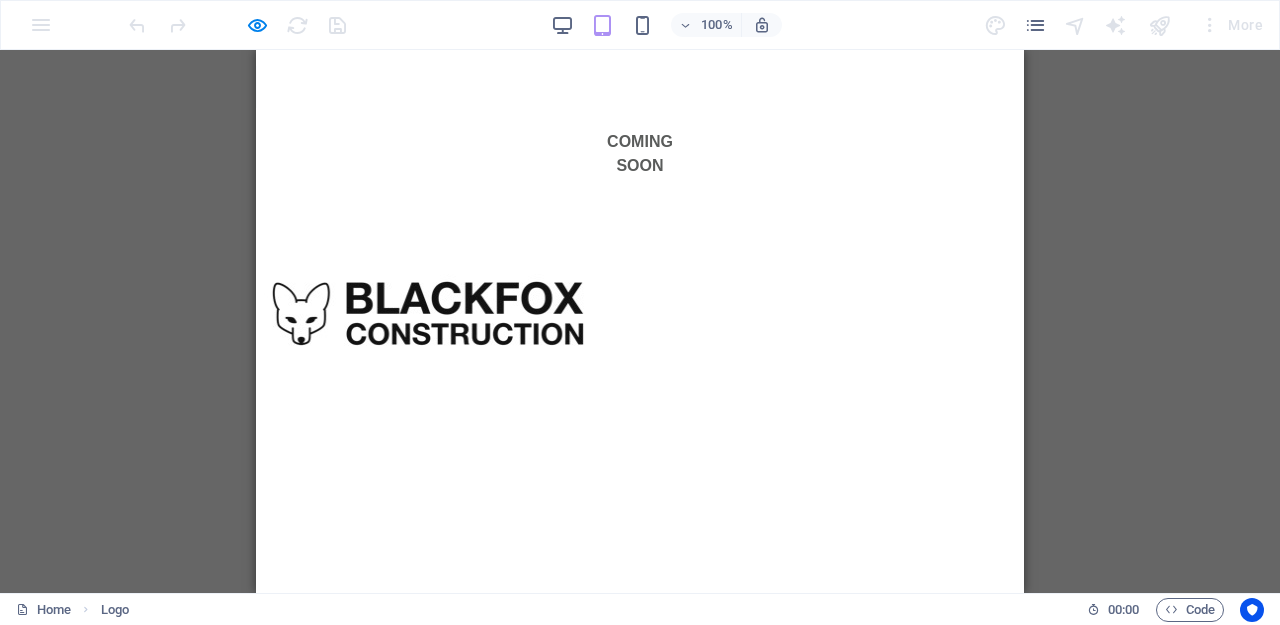 click at bounding box center (640, 317) 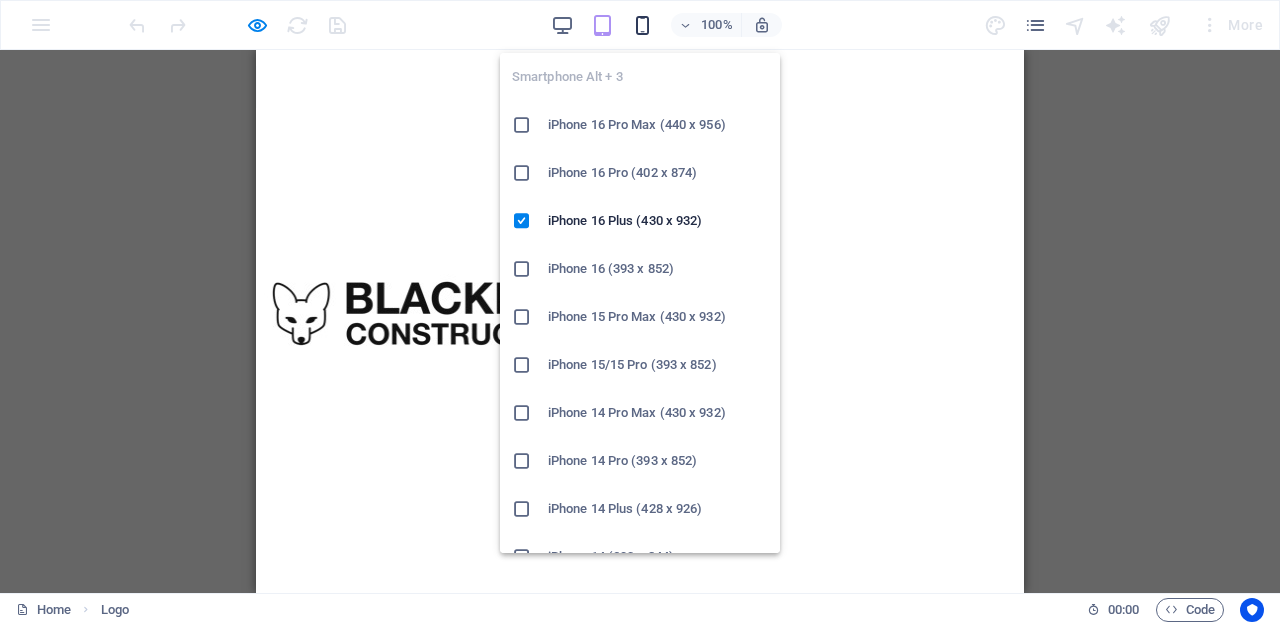 click at bounding box center [642, 25] 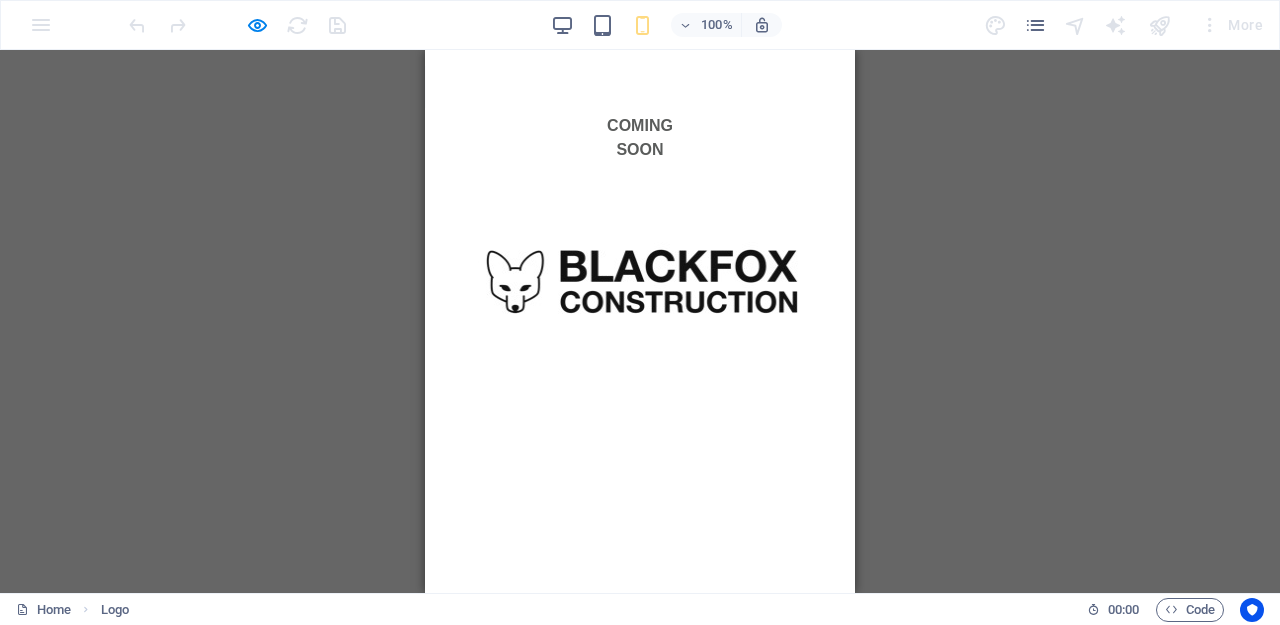click on "Drag here to replace the existing content. Press “Ctrl” if you want to create a new element.
Placeholder   Logo   Container   Container   Placeholder   Text   Logo" at bounding box center [640, 321] 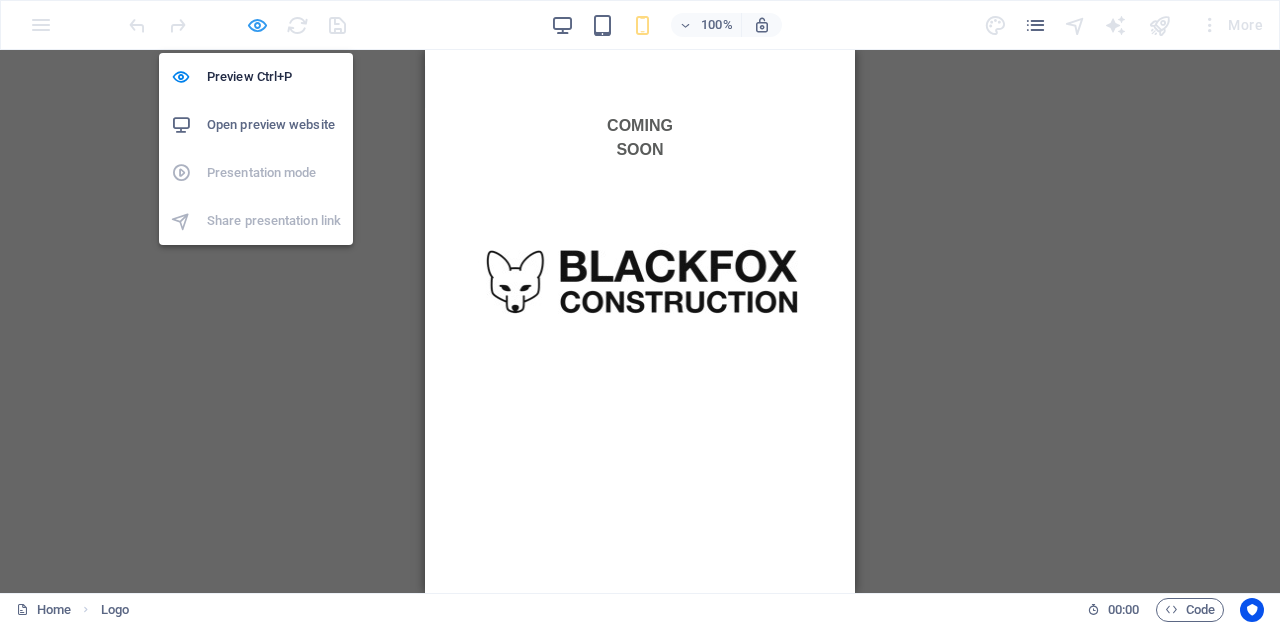 click at bounding box center (257, 25) 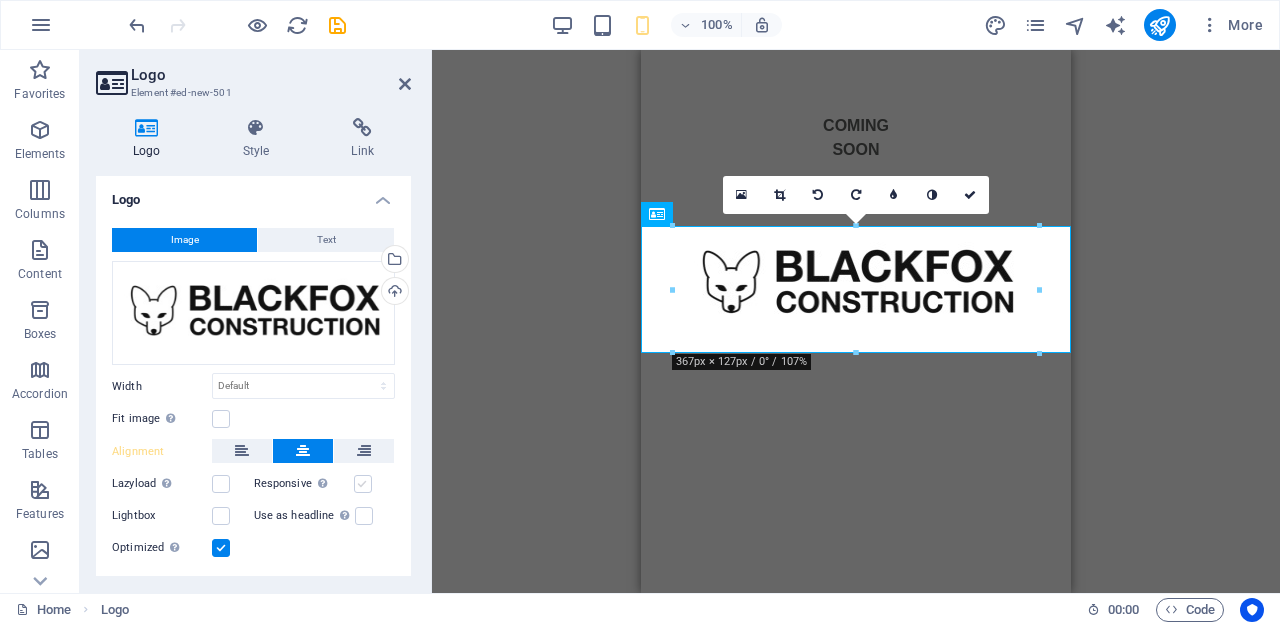 click at bounding box center (363, 484) 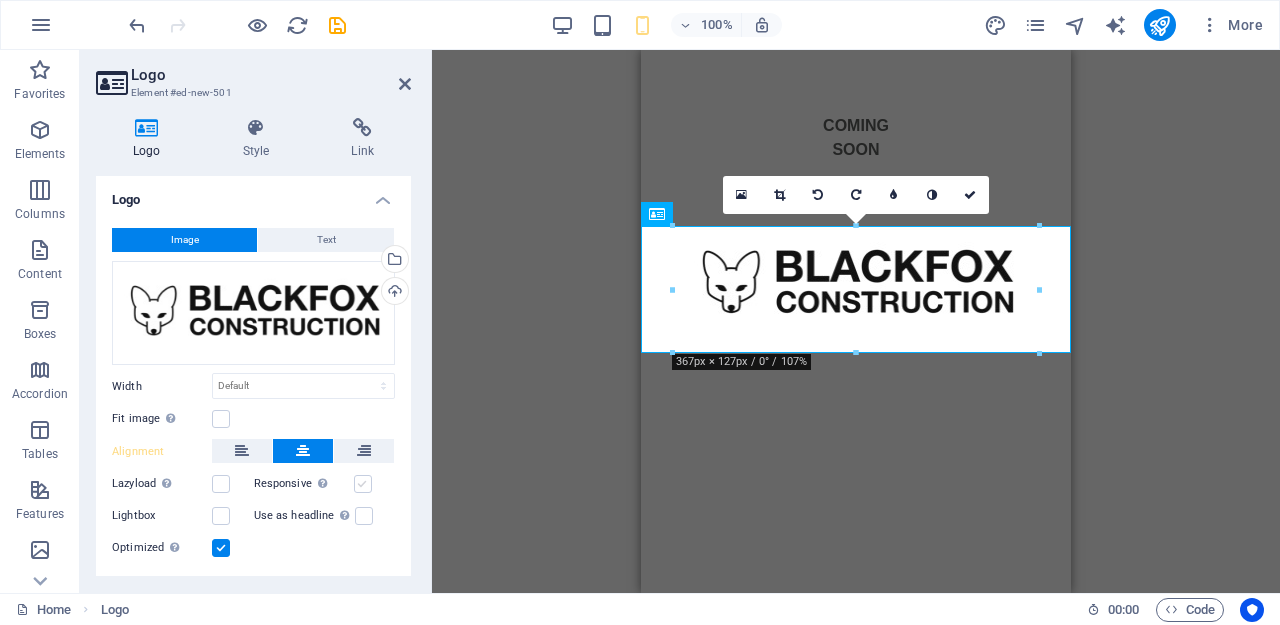 click on "Responsive Automatically load retina image and smartphone optimized sizes." at bounding box center (0, 0) 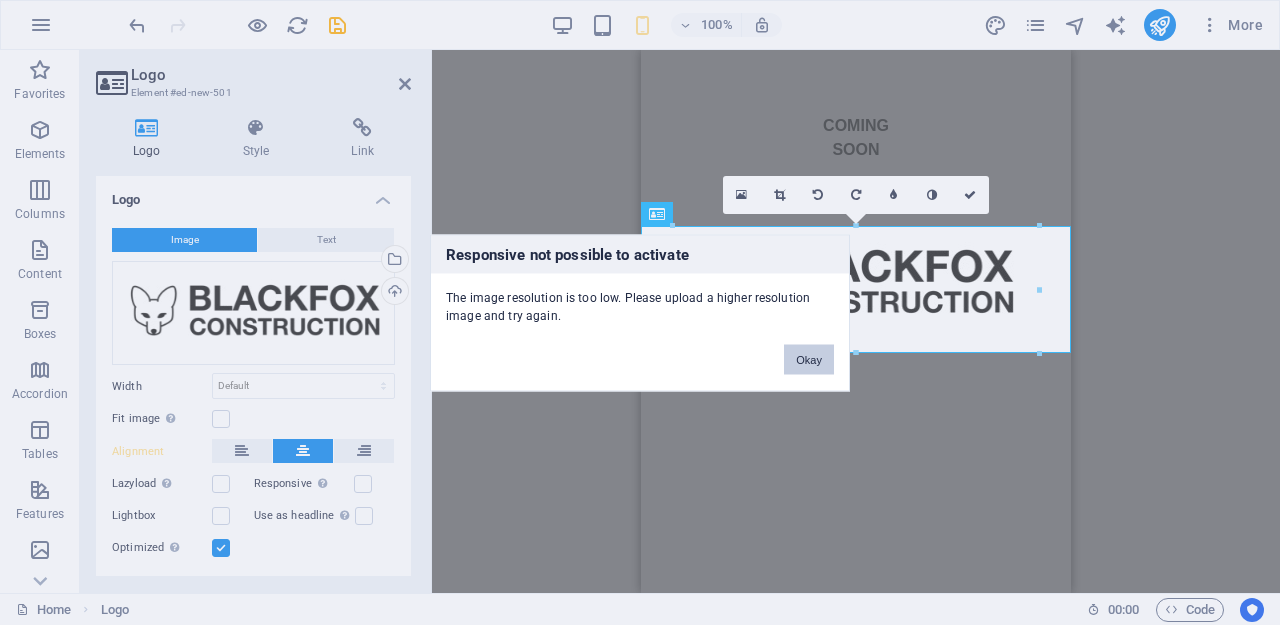 click on "Okay" at bounding box center (809, 359) 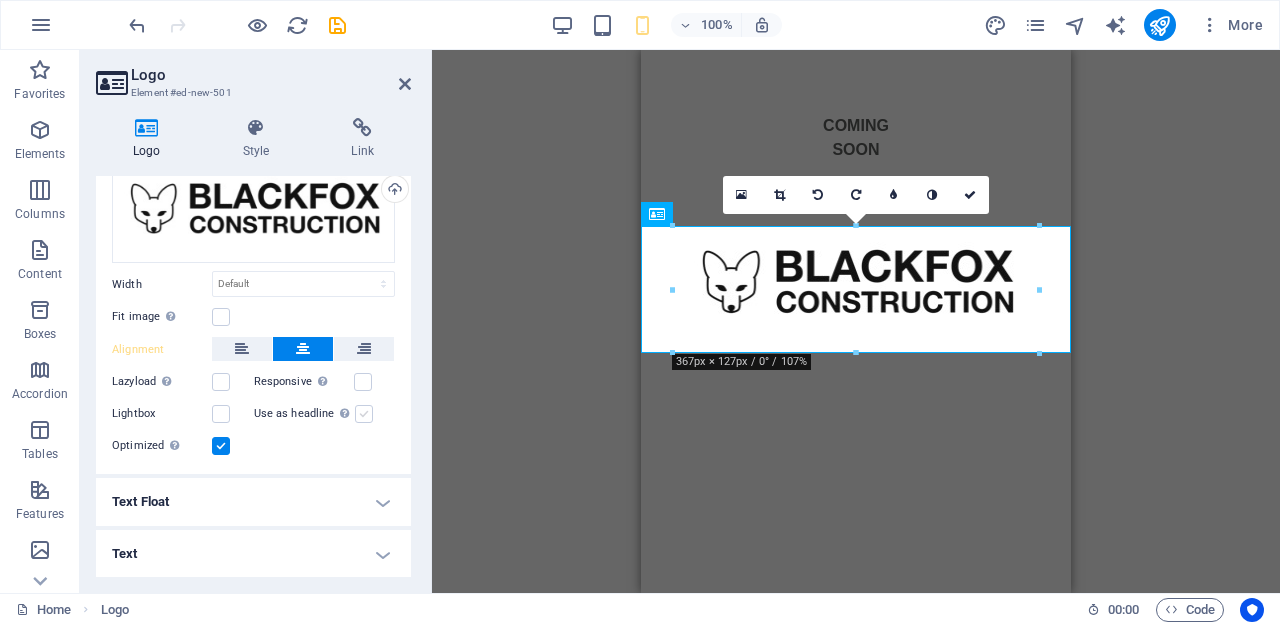 scroll, scrollTop: 101, scrollLeft: 0, axis: vertical 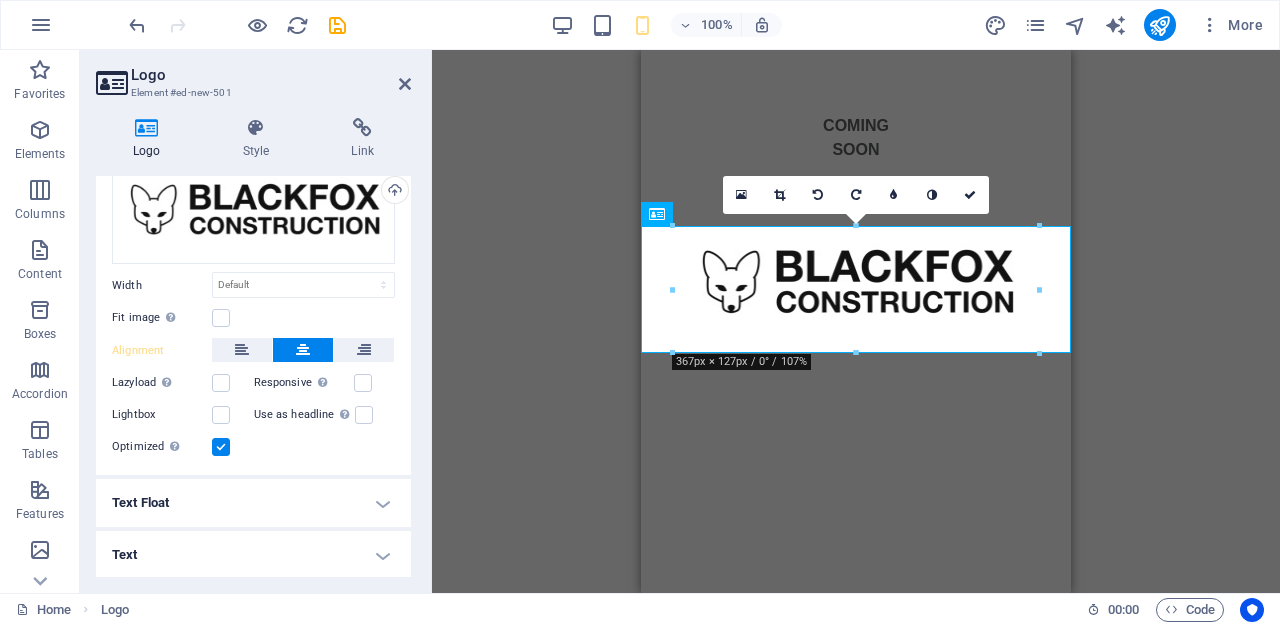 click on "Text Float" at bounding box center [253, 503] 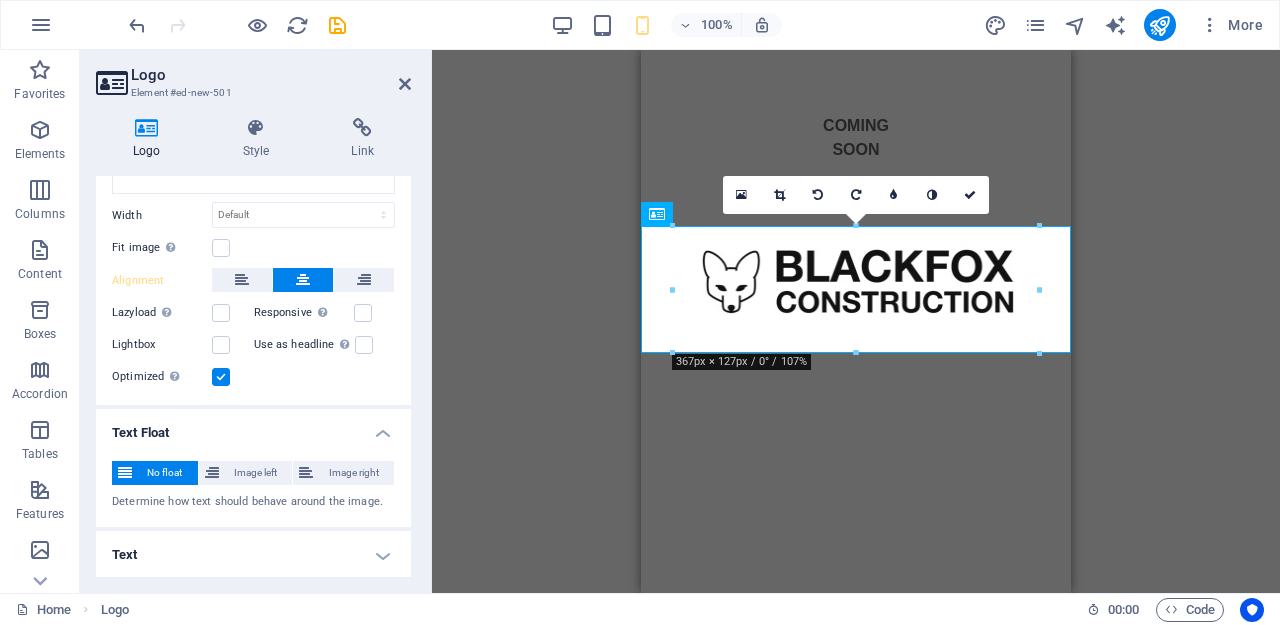 scroll, scrollTop: 170, scrollLeft: 0, axis: vertical 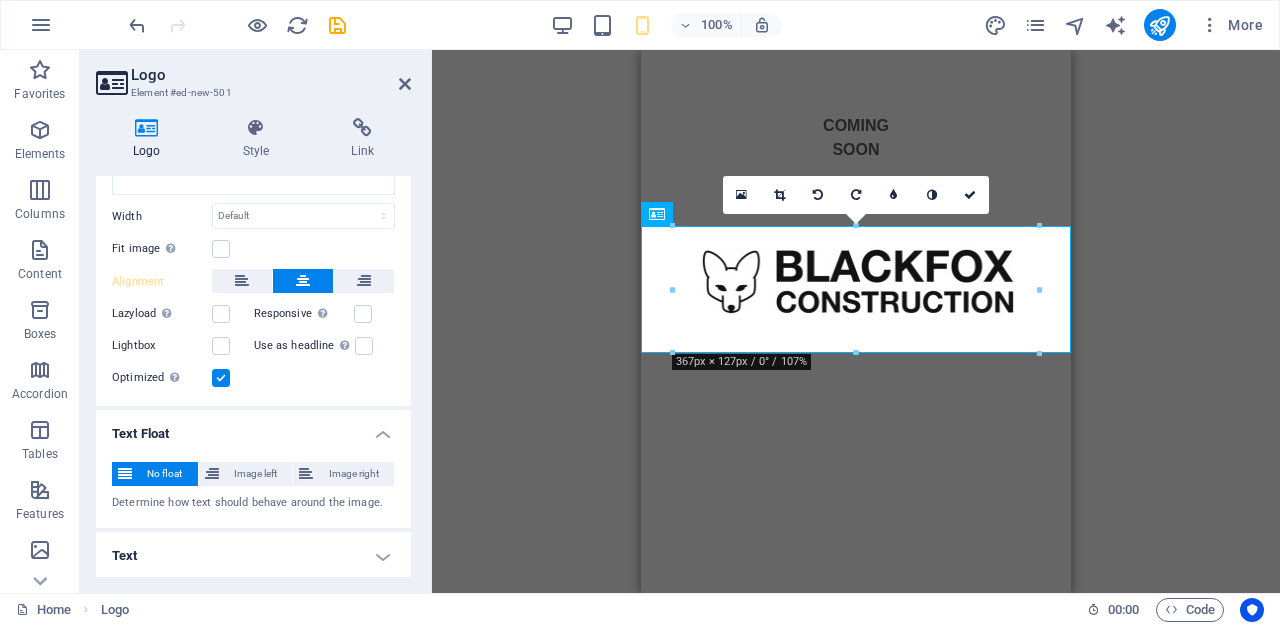 click on "Drag here to replace the existing content. Press “Ctrl” if you want to create a new element.
Placeholder   Logo   Container   Container   Placeholder   Text   Logo 180 170 160 150 140 130 120 110 100 90 80 70 60 50 40 30 20 10 0 -10 -20 -30 -40 -50 -60 -70 -80 -90 -100 -110 -120 -130 -140 -150 -160 -170 367px × 127px / 0° / 107% 16:10 16:9 4:3 1:1 1:2 0" at bounding box center (856, 321) 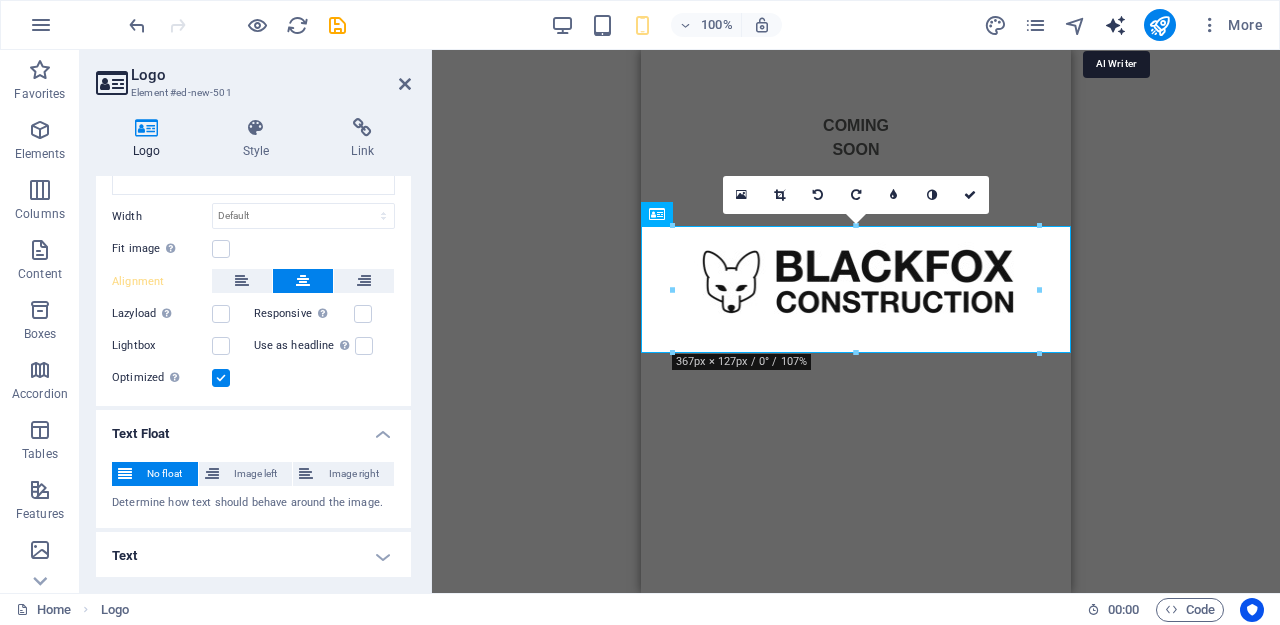 click at bounding box center (1115, 25) 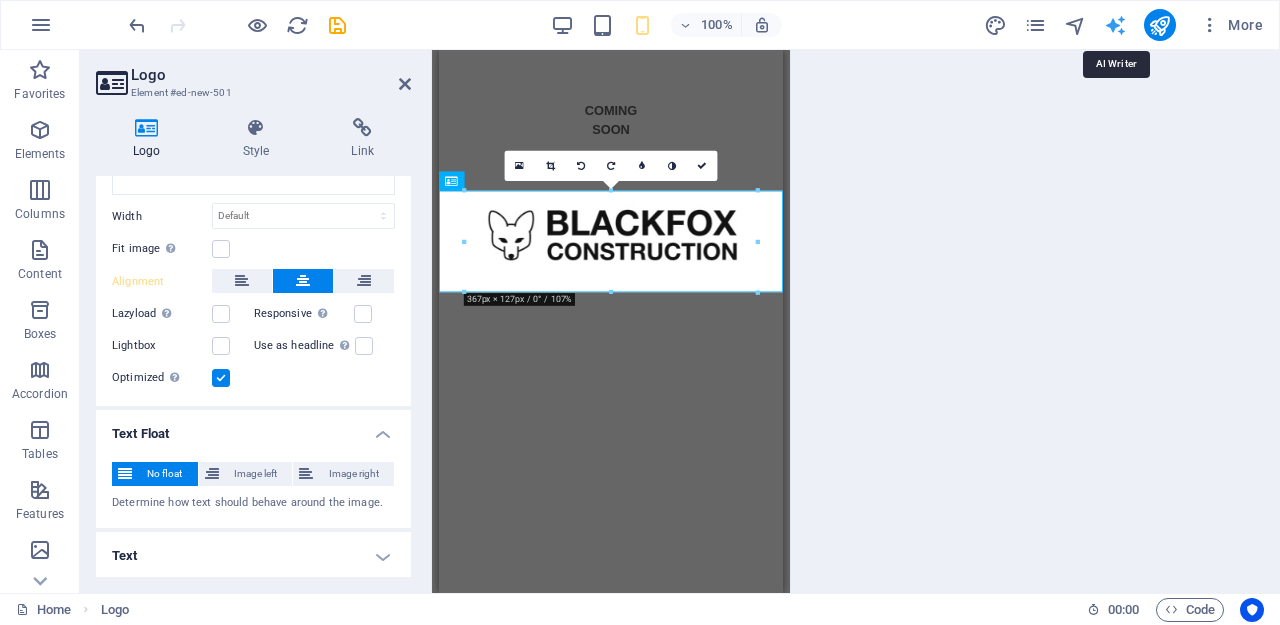 select on "English" 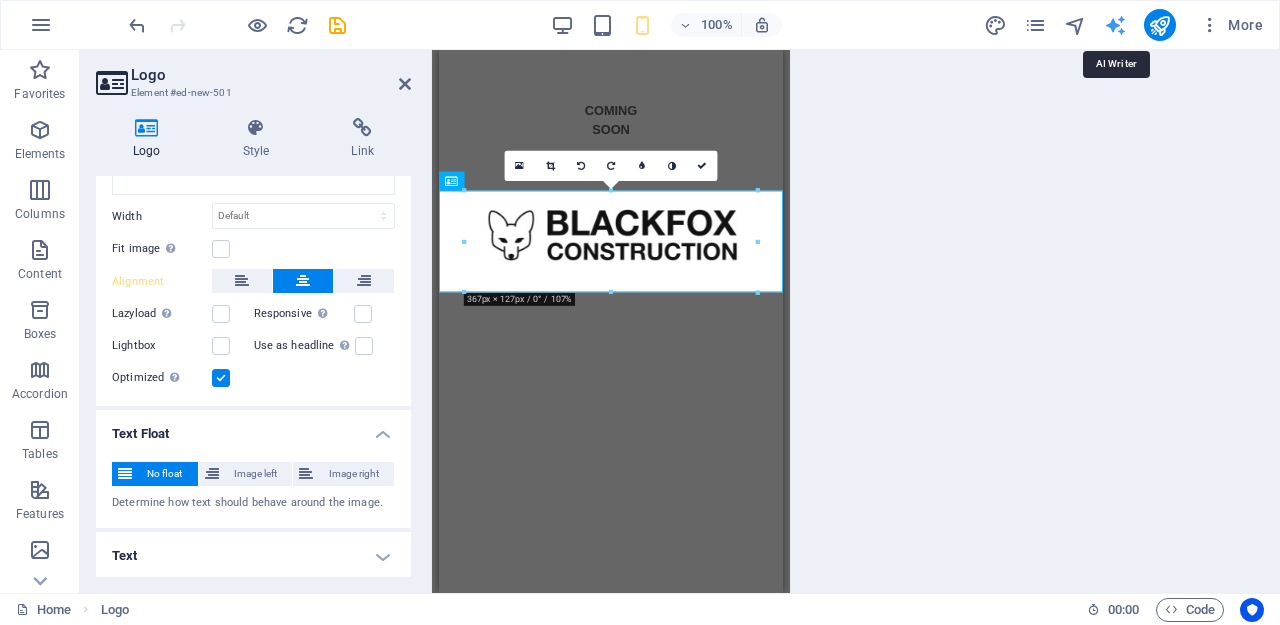 select on "English" 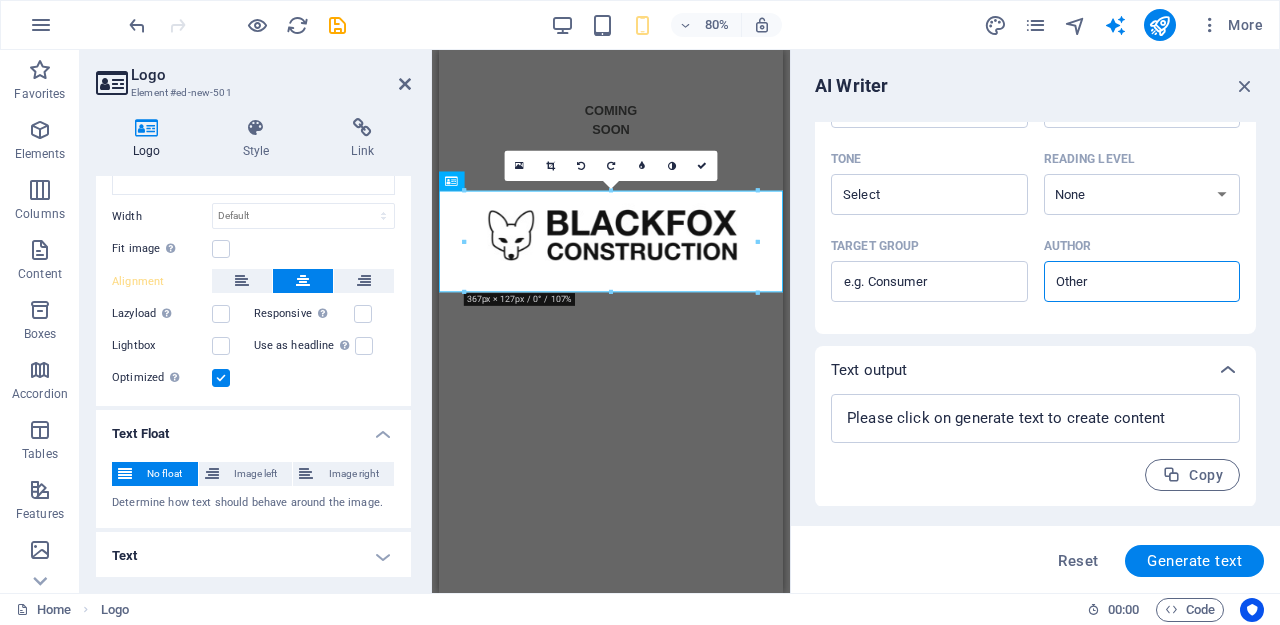 scroll, scrollTop: 528, scrollLeft: 0, axis: vertical 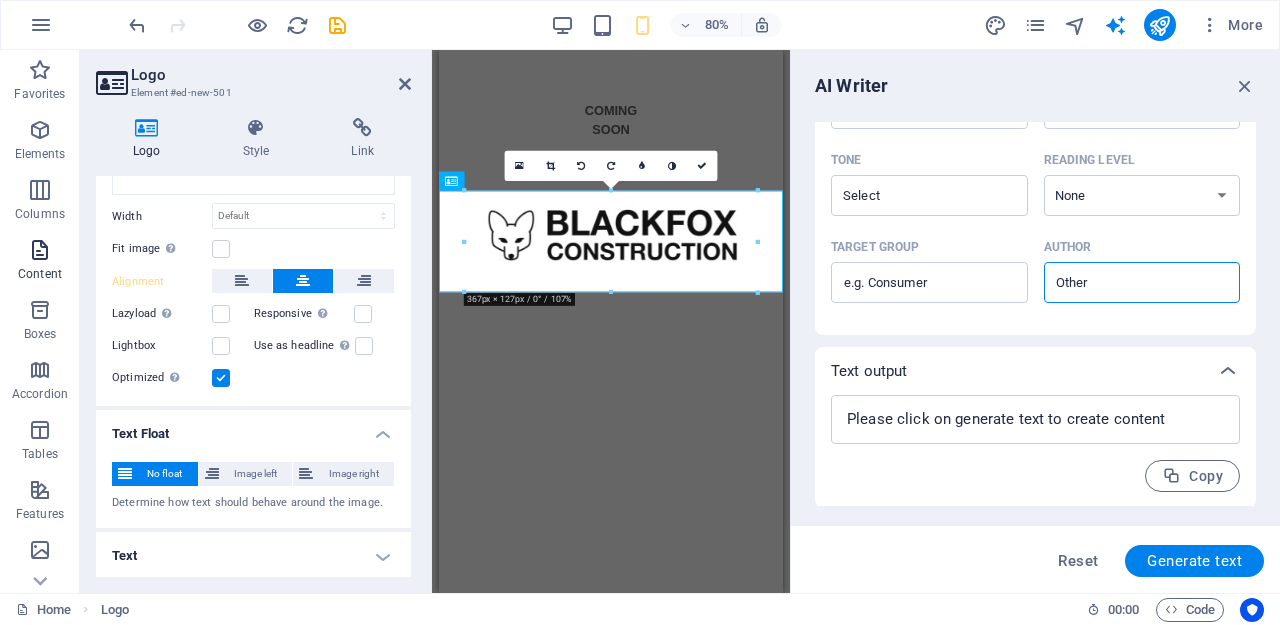 click at bounding box center (40, 250) 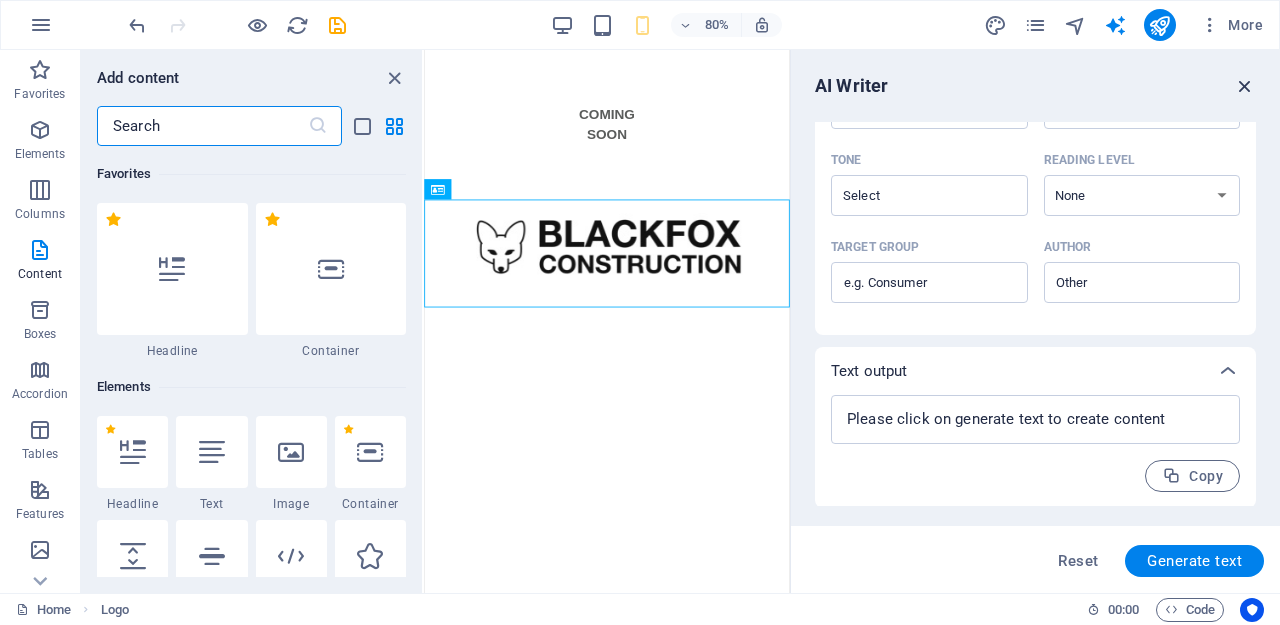 scroll, scrollTop: 3499, scrollLeft: 0, axis: vertical 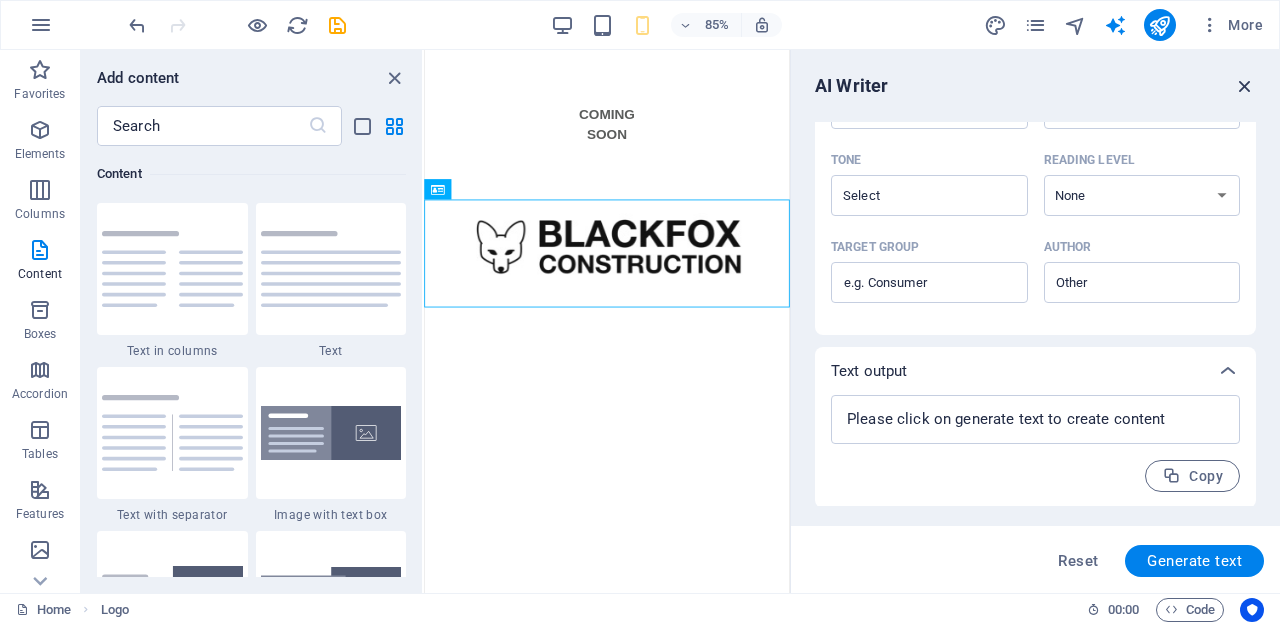 click at bounding box center (1245, 86) 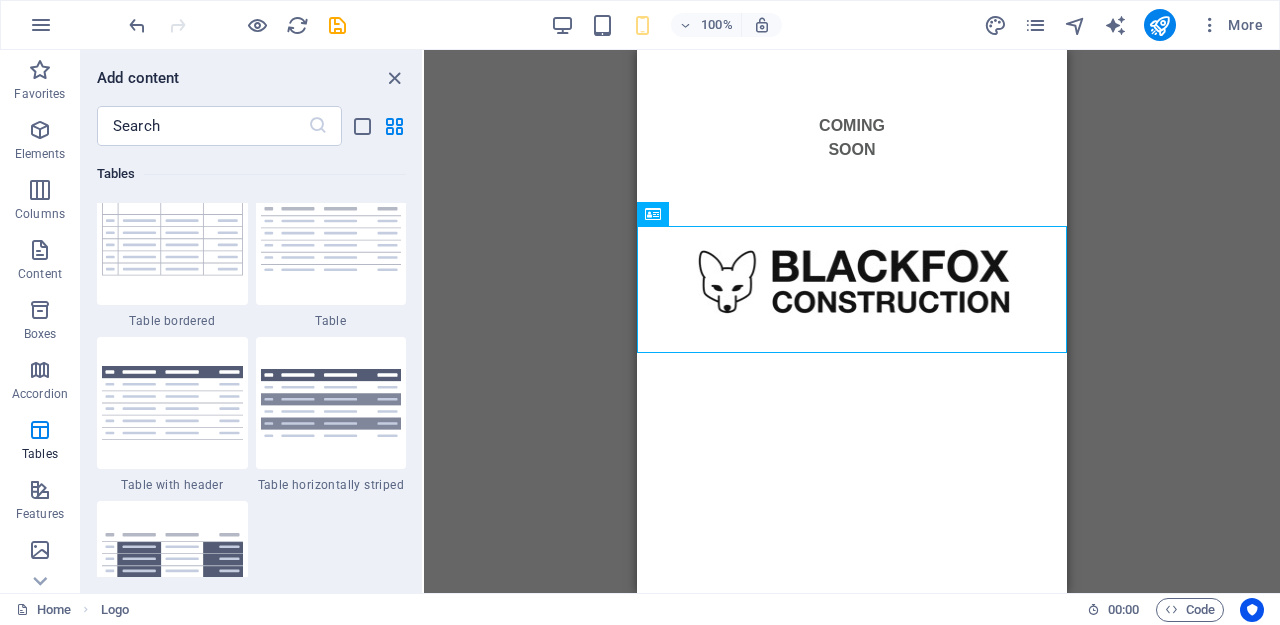 scroll, scrollTop: 7334, scrollLeft: 0, axis: vertical 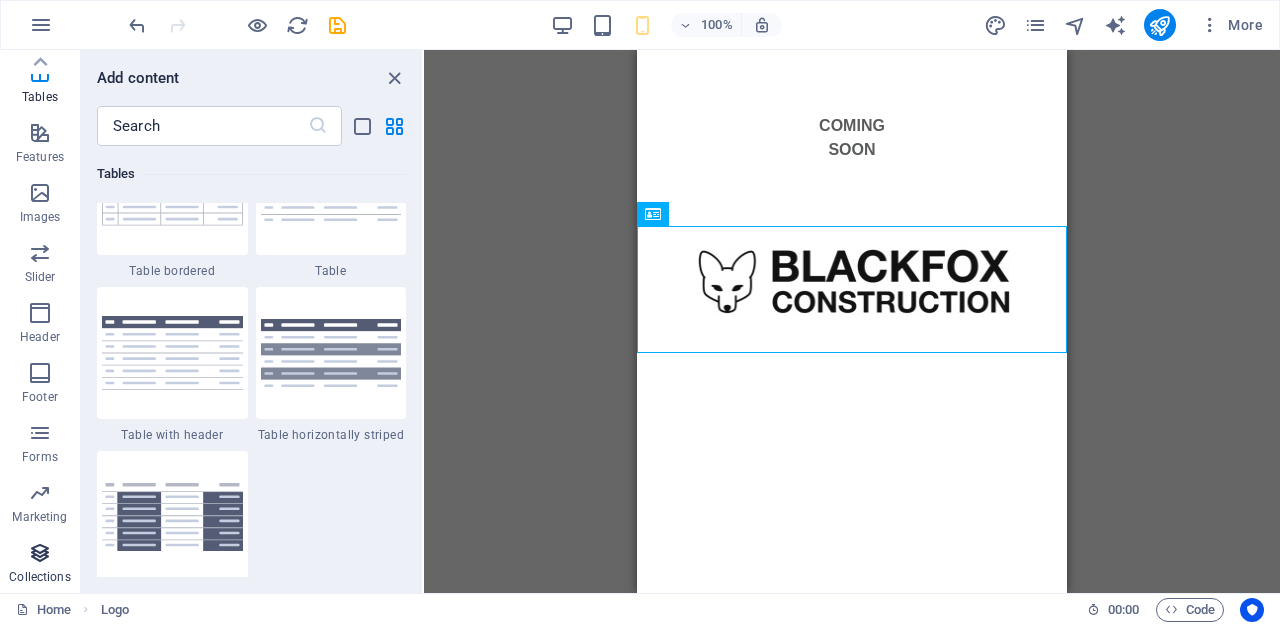 click at bounding box center [40, 553] 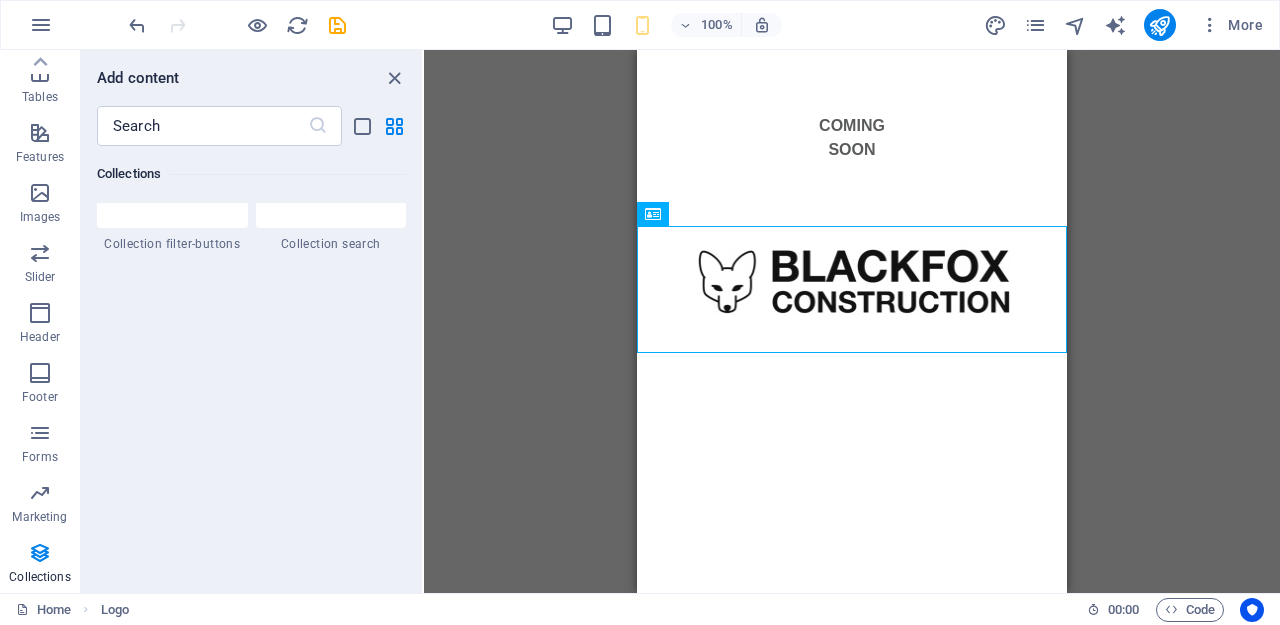 scroll, scrollTop: 19204, scrollLeft: 0, axis: vertical 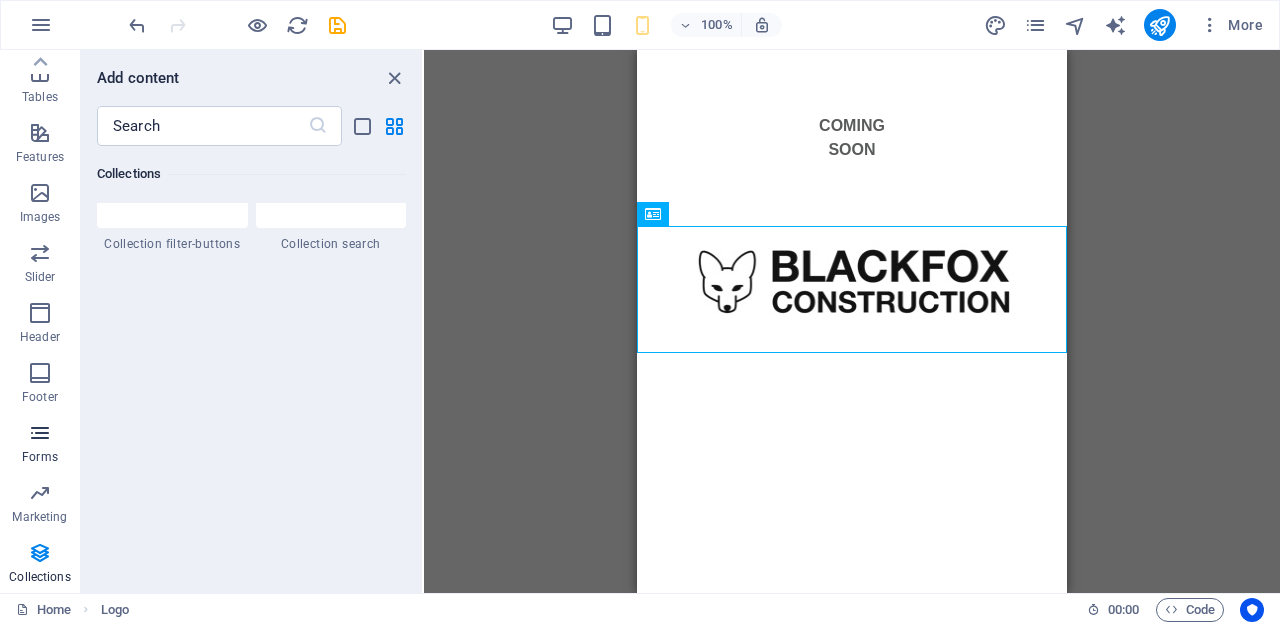 click at bounding box center (40, 433) 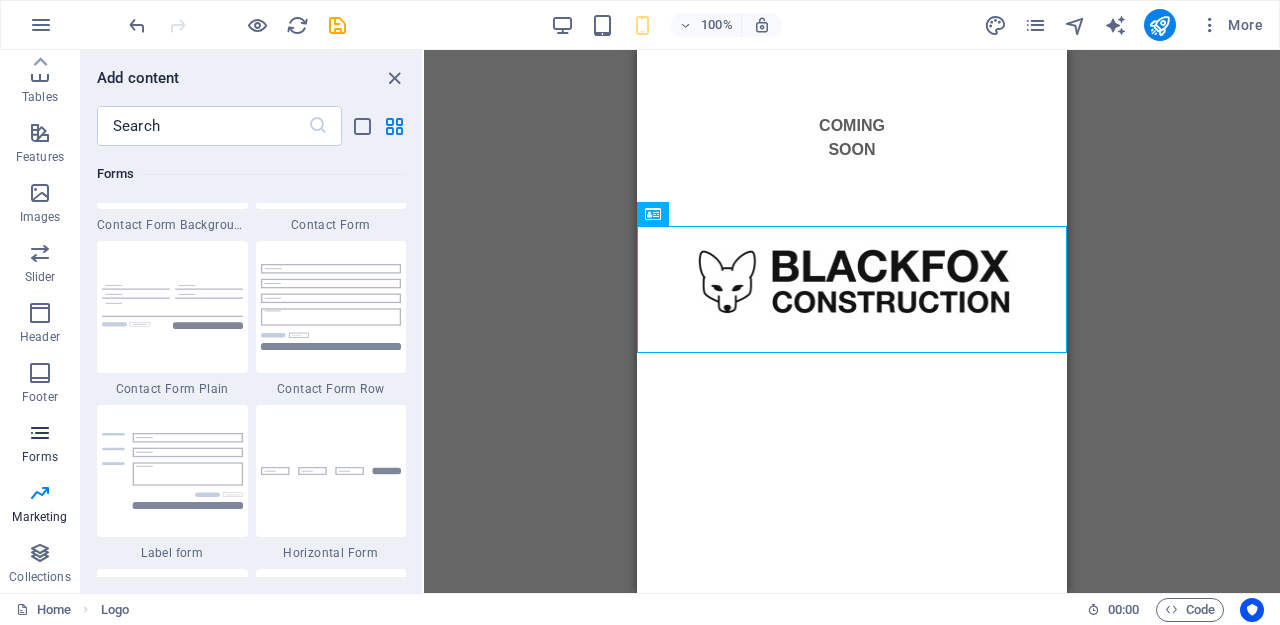 scroll, scrollTop: 14699, scrollLeft: 0, axis: vertical 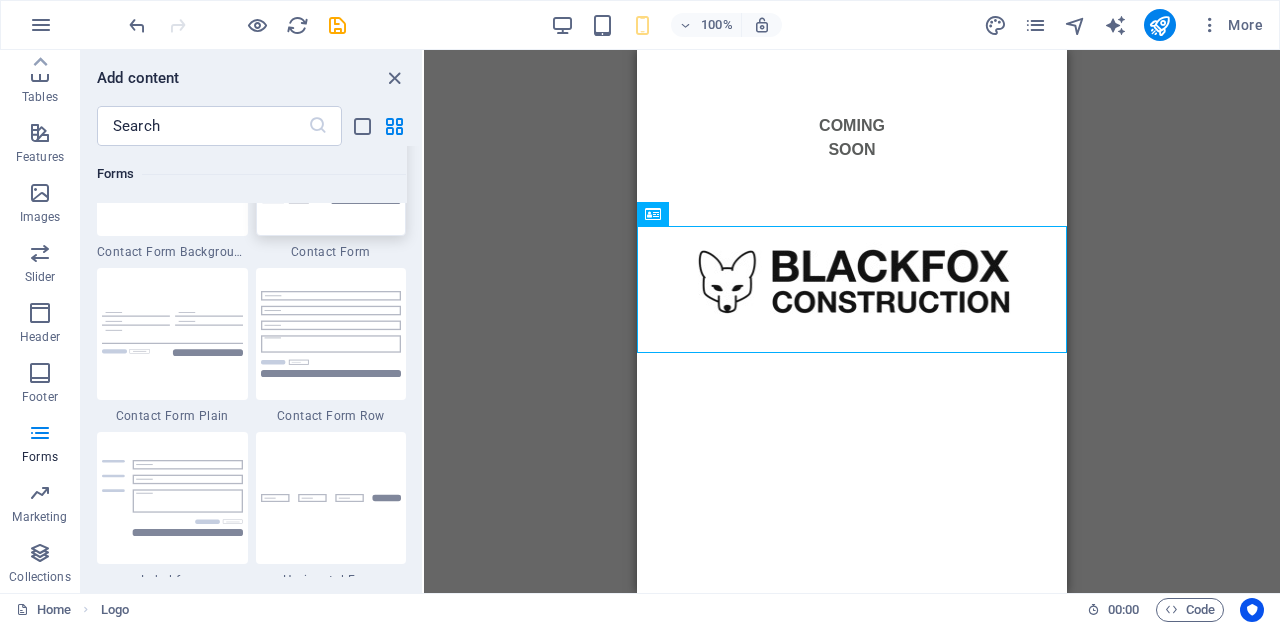 click at bounding box center [331, 170] 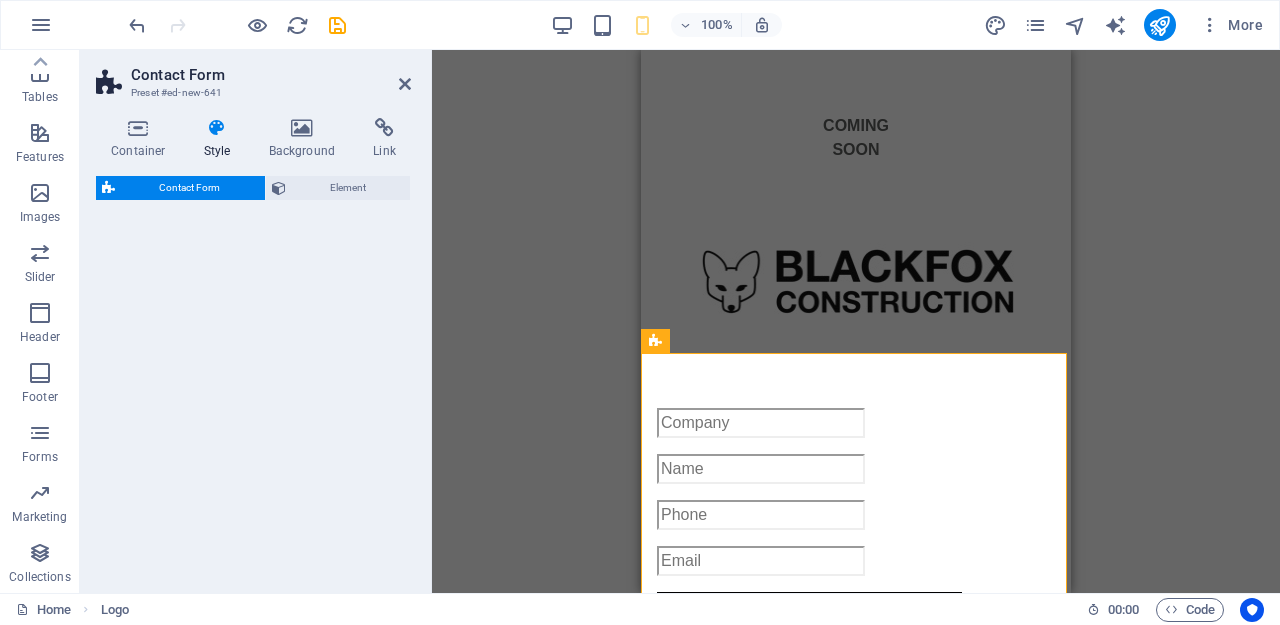 select on "rem" 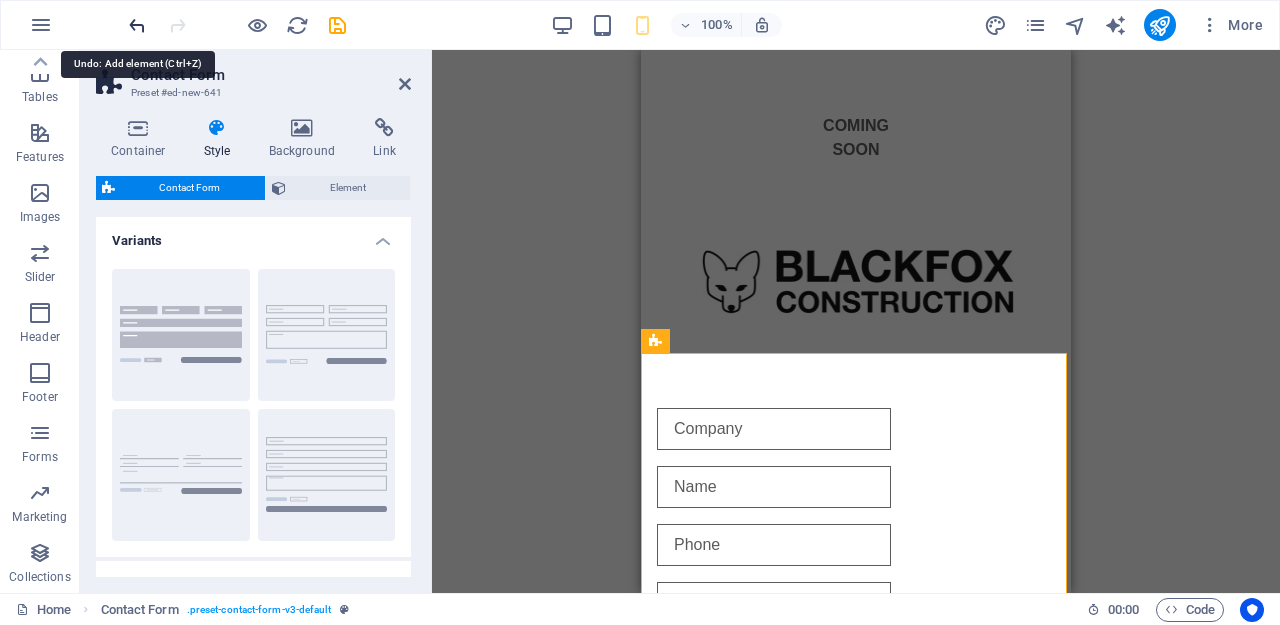 click at bounding box center [137, 25] 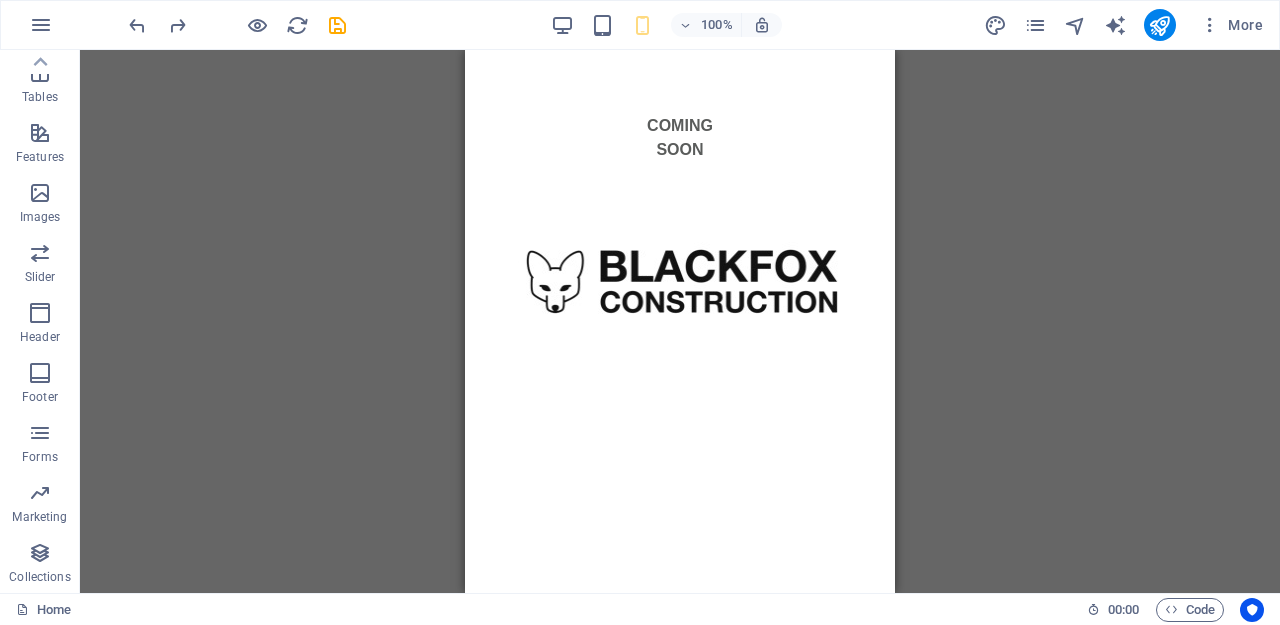 click on "Drag here to replace the existing content. Press “Ctrl” if you want to create a new element.
Placeholder   Logo   Container   Container   Placeholder   Text   Logo   Contact Form" at bounding box center [680, 321] 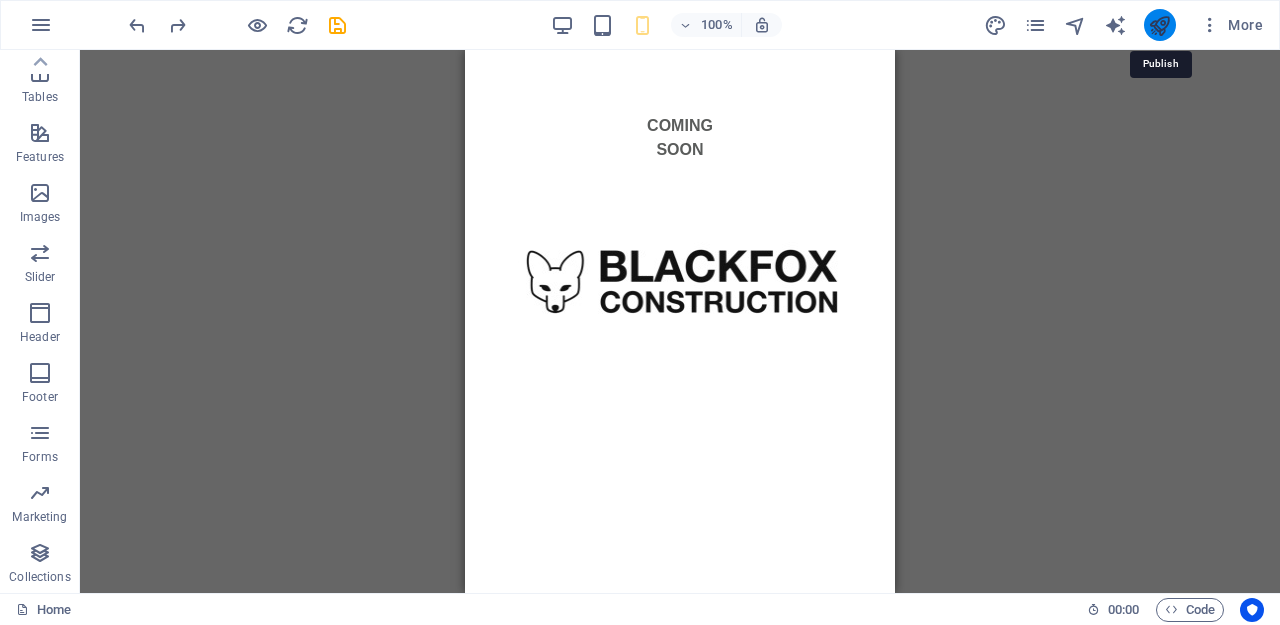 click at bounding box center [1159, 25] 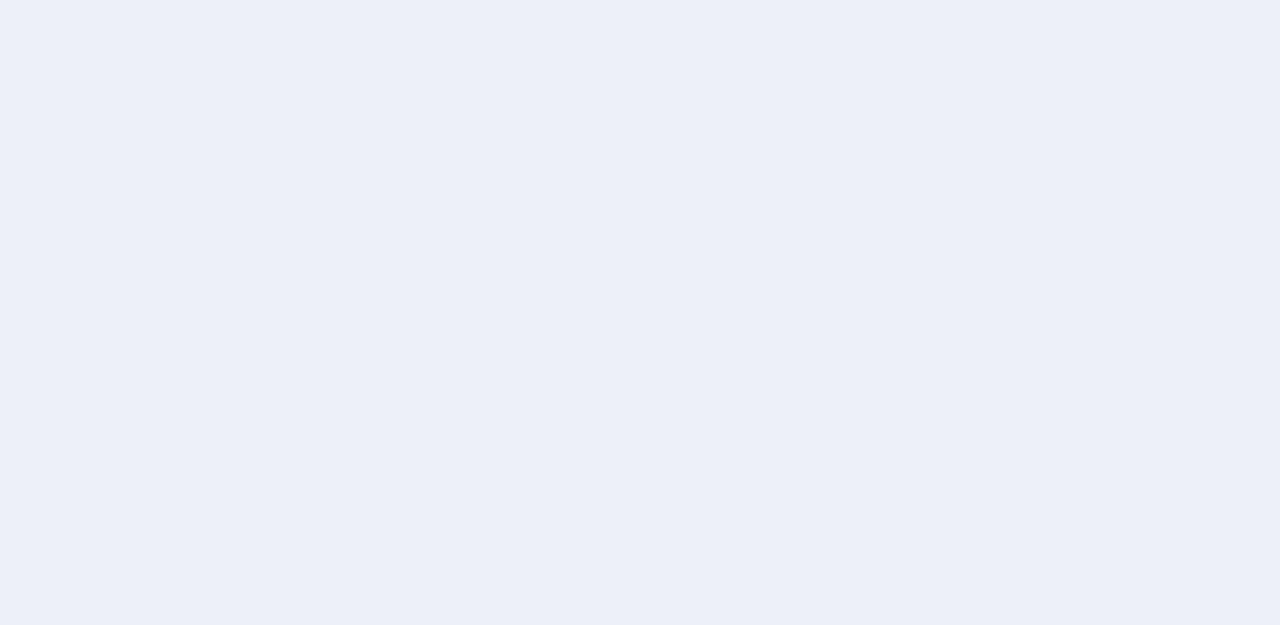 scroll, scrollTop: 0, scrollLeft: 0, axis: both 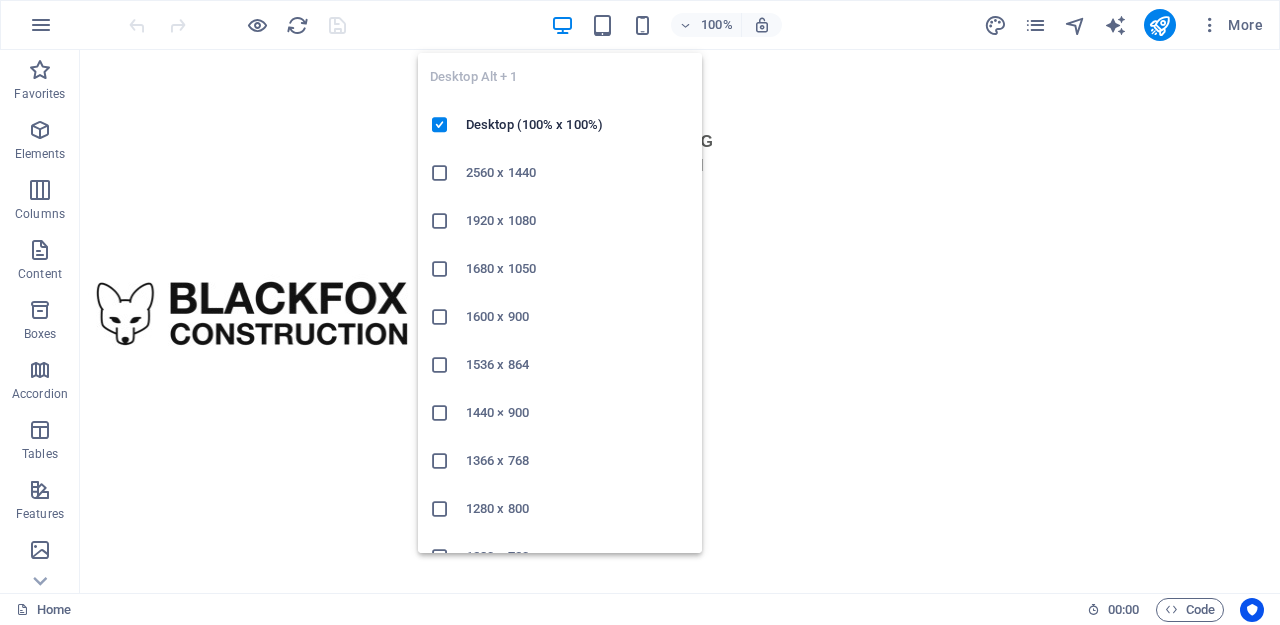 click at bounding box center [562, 25] 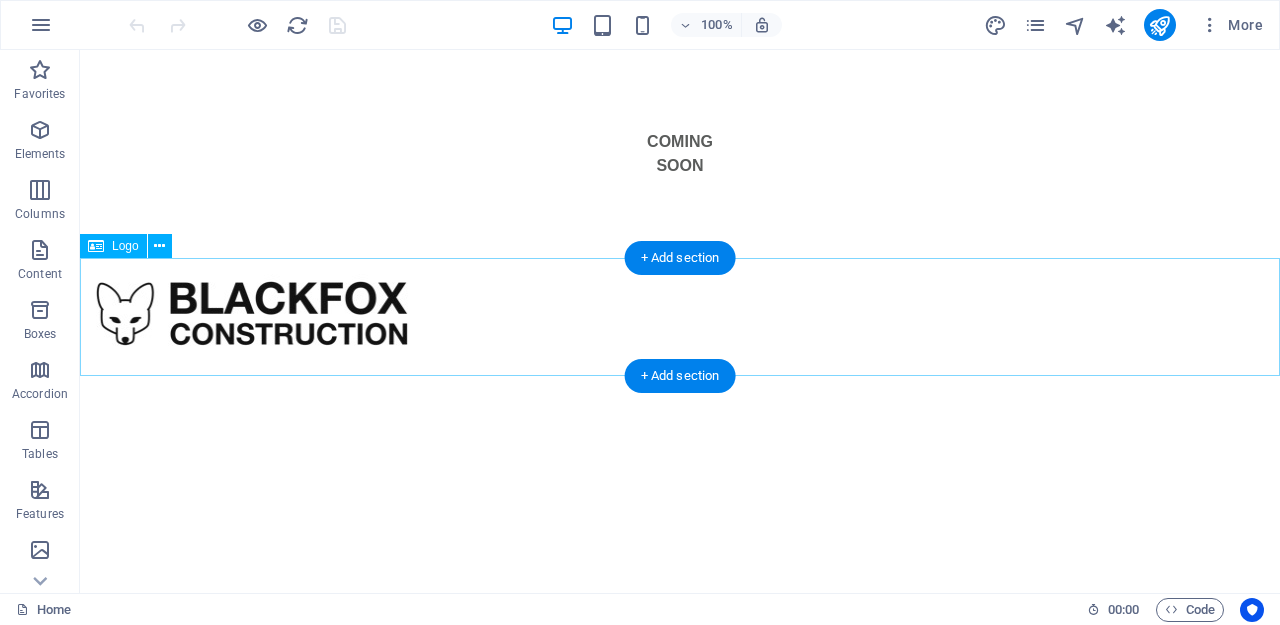 click at bounding box center [680, 317] 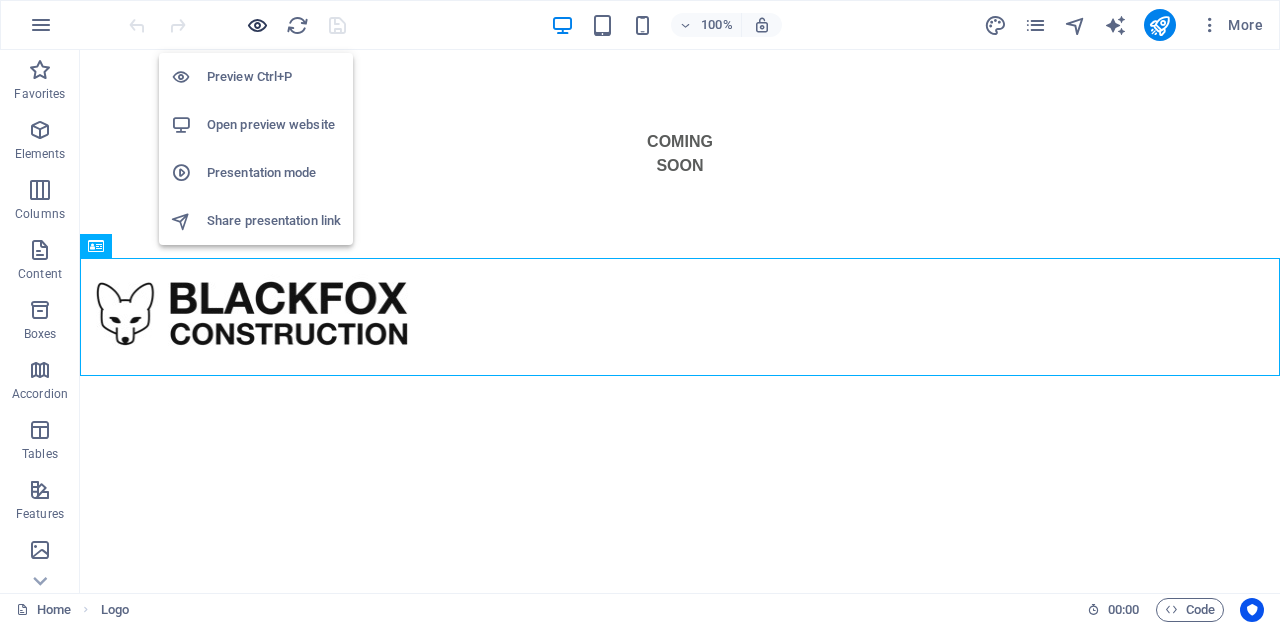 click at bounding box center (257, 25) 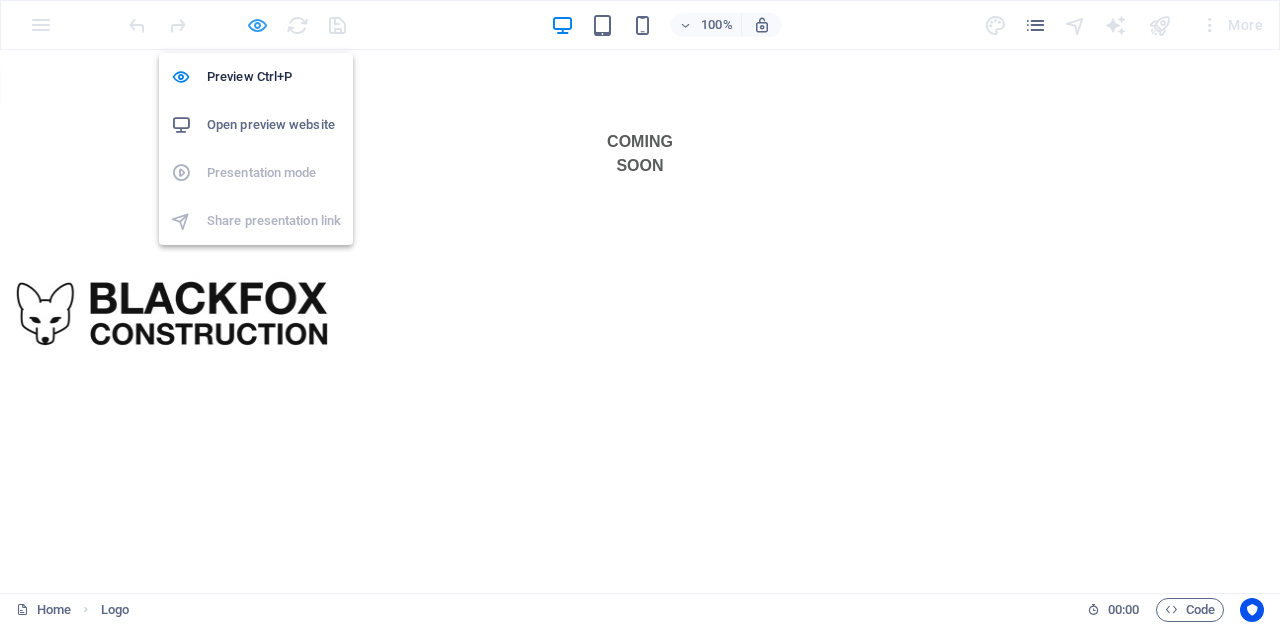 click at bounding box center [257, 25] 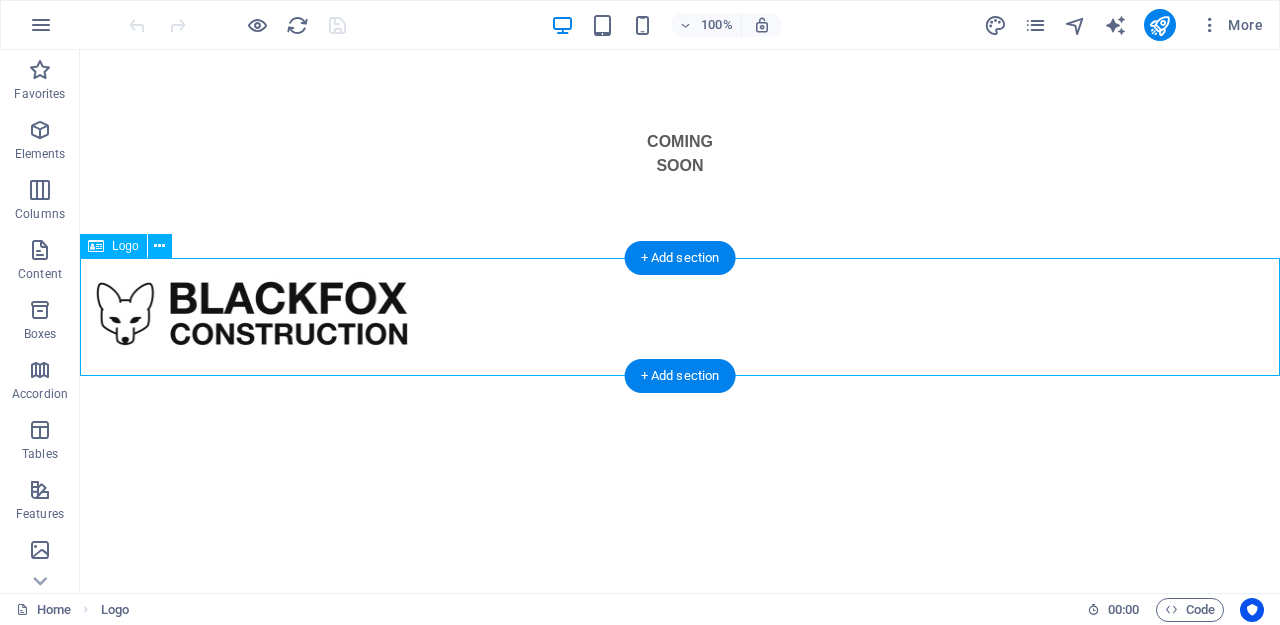 click at bounding box center (680, 317) 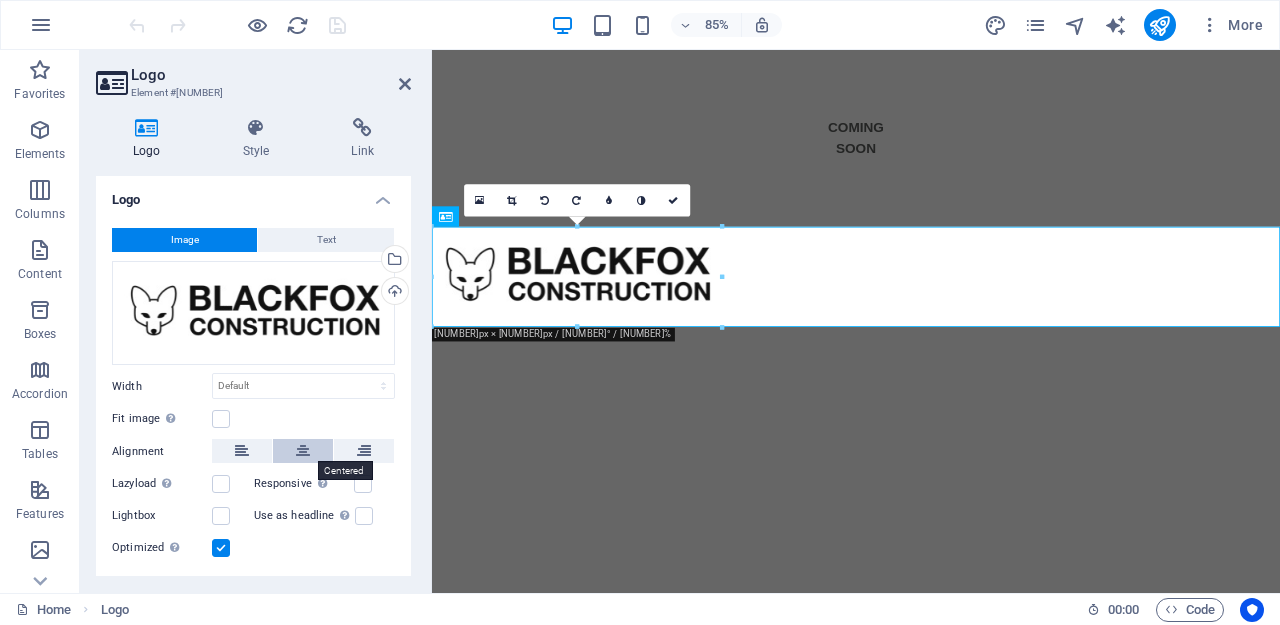 click at bounding box center [303, 451] 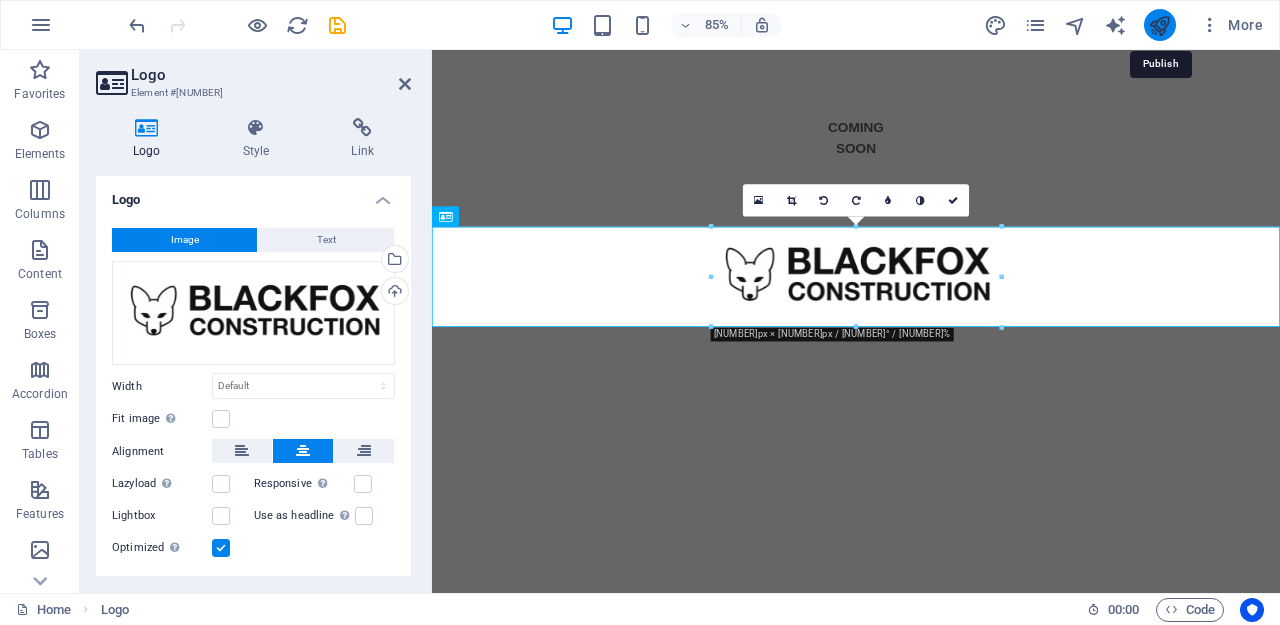 click at bounding box center (1159, 25) 